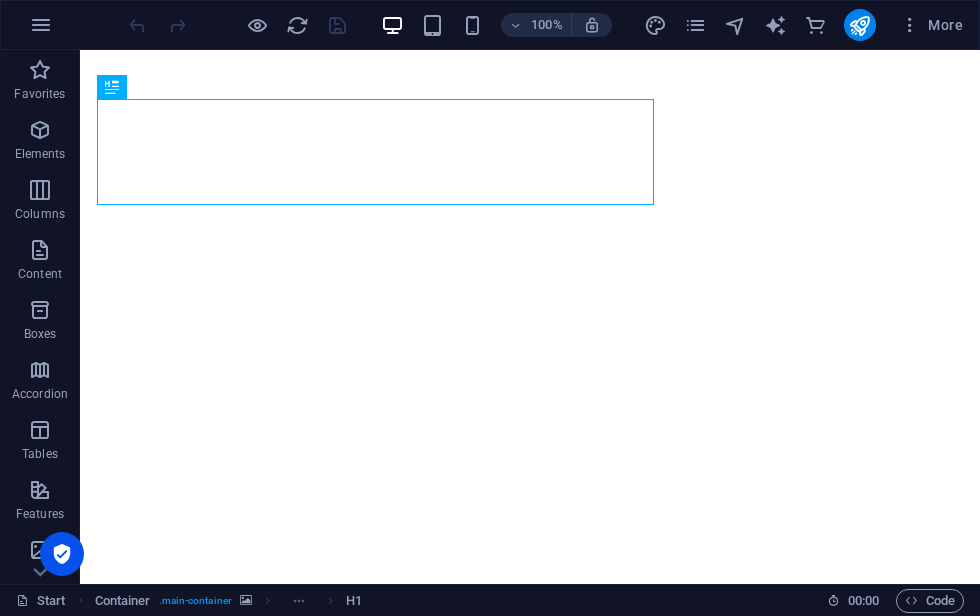 scroll, scrollTop: 0, scrollLeft: 0, axis: both 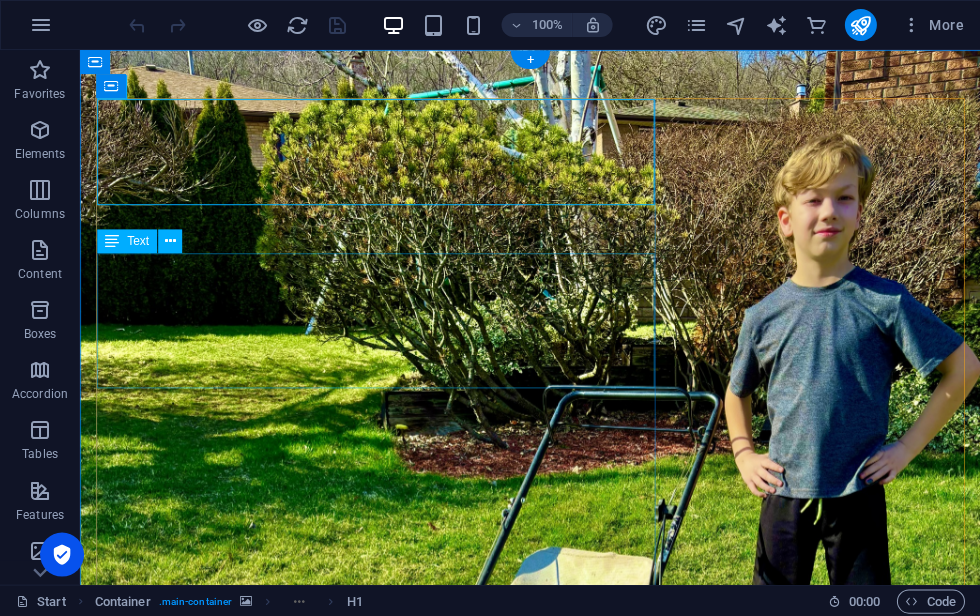 click on "I live in [GEOGRAPHIC_DATA], [GEOGRAPHIC_DATA]. I [GEOGRAPHIC_DATA] in the [GEOGRAPHIC_DATA] neighbourhood." at bounding box center (530, 939) 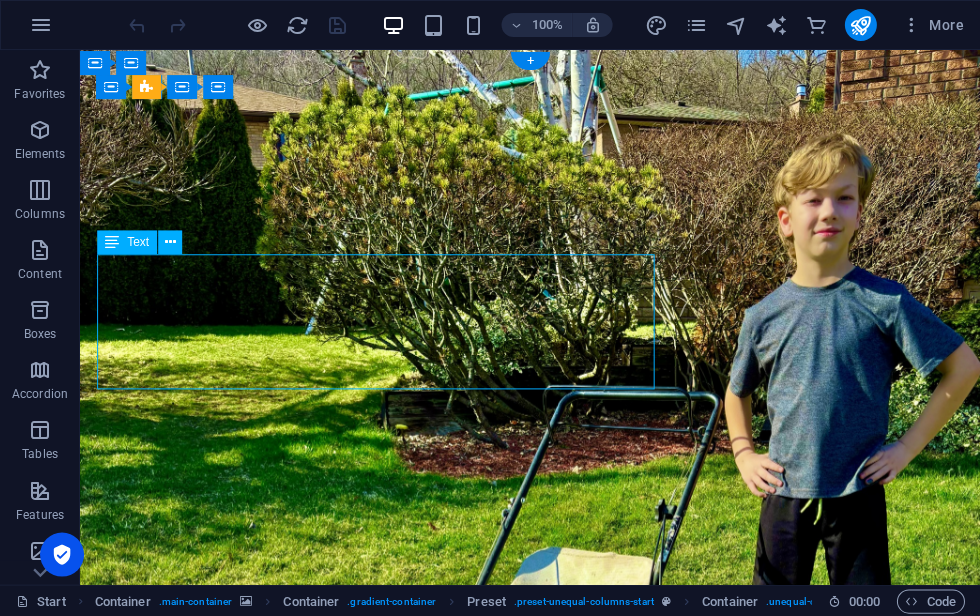 scroll, scrollTop: 0, scrollLeft: 0, axis: both 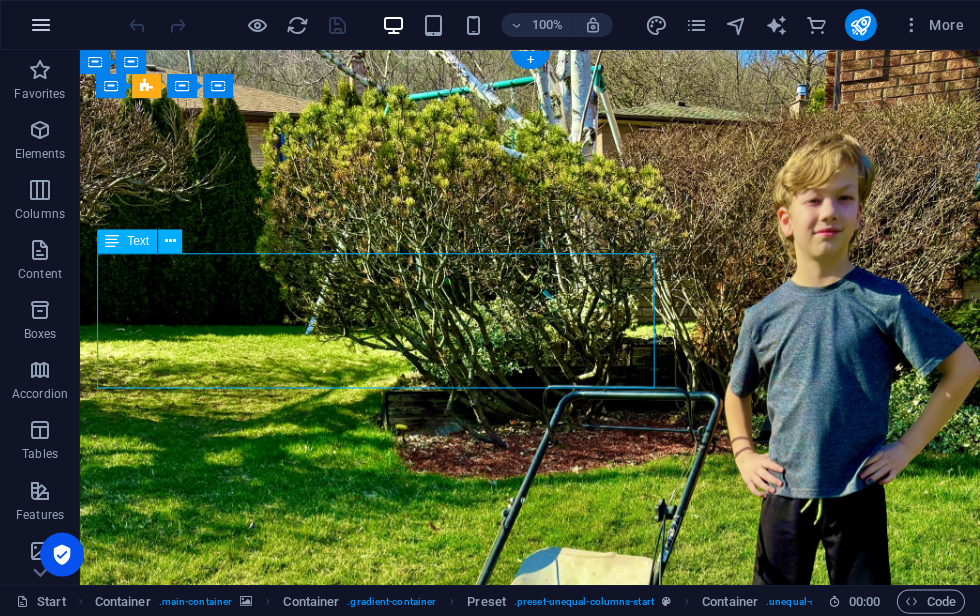 click at bounding box center [41, 25] 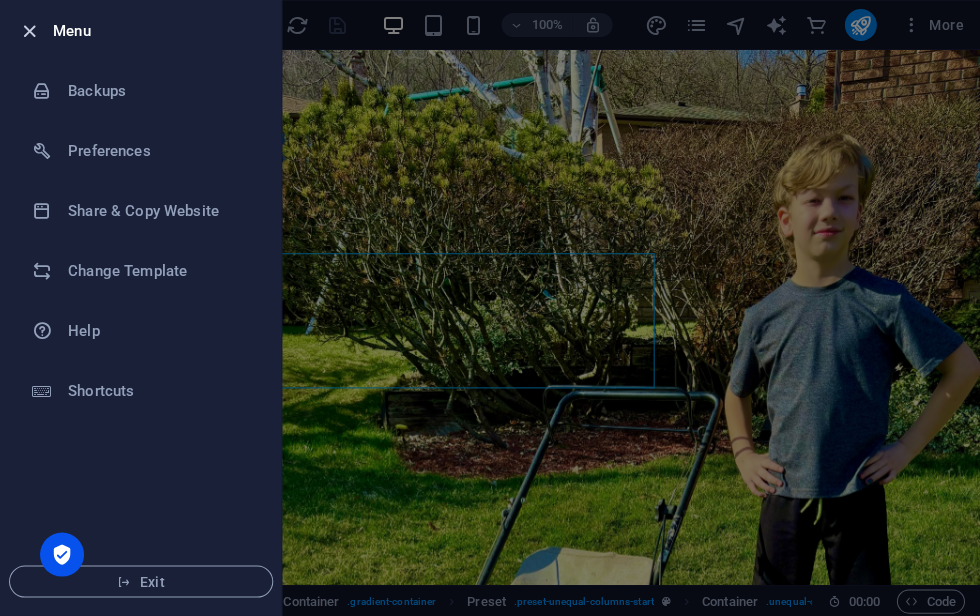 click at bounding box center [29, 31] 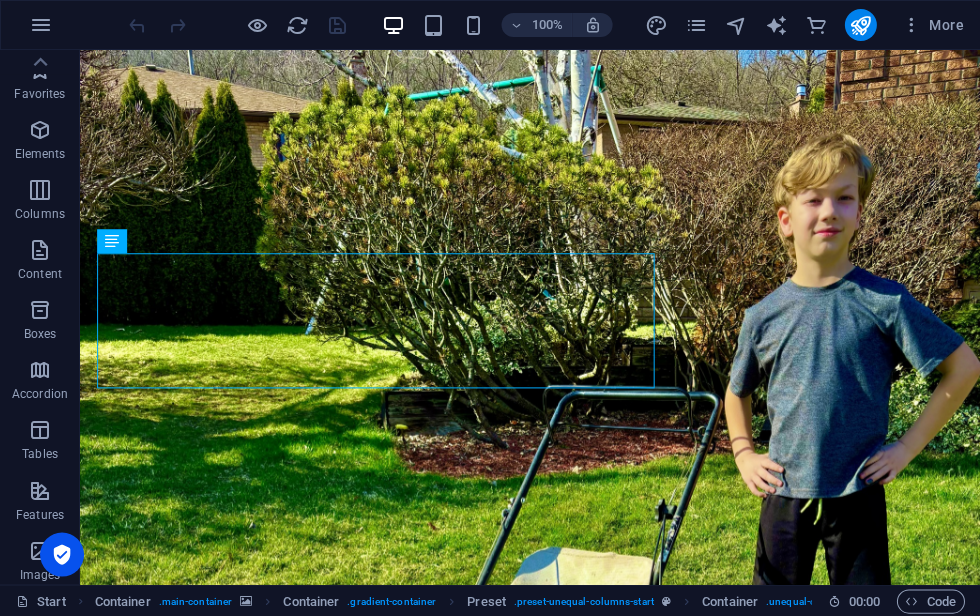 scroll, scrollTop: 0, scrollLeft: 0, axis: both 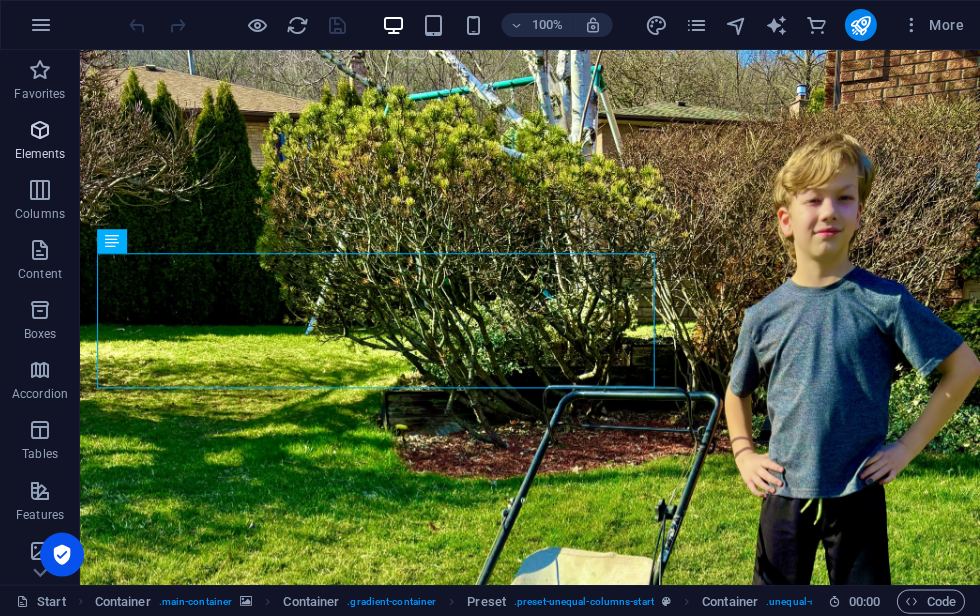 click at bounding box center [40, 130] 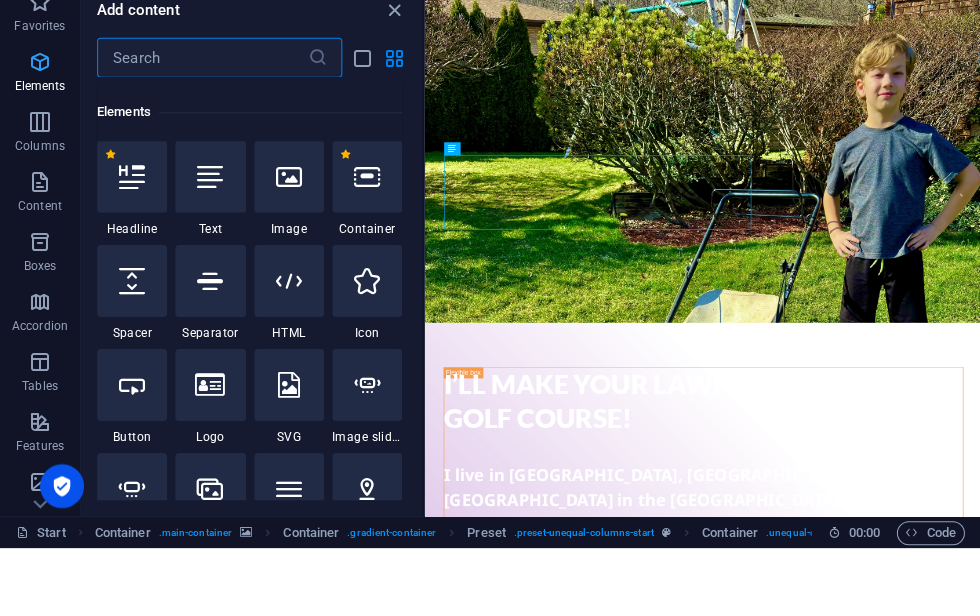 scroll, scrollTop: 213, scrollLeft: 0, axis: vertical 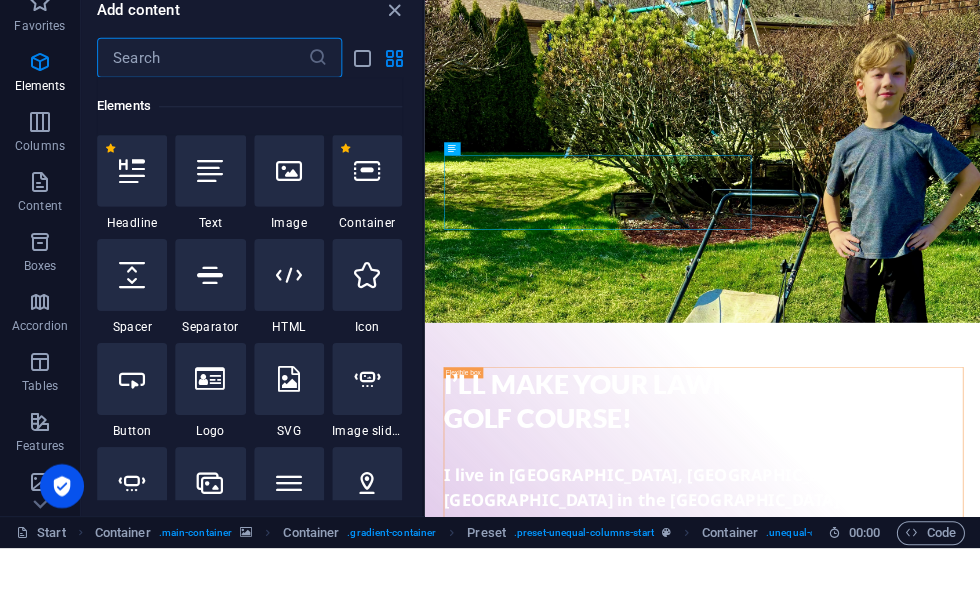 click on "Elements" at bounding box center [249, 174] 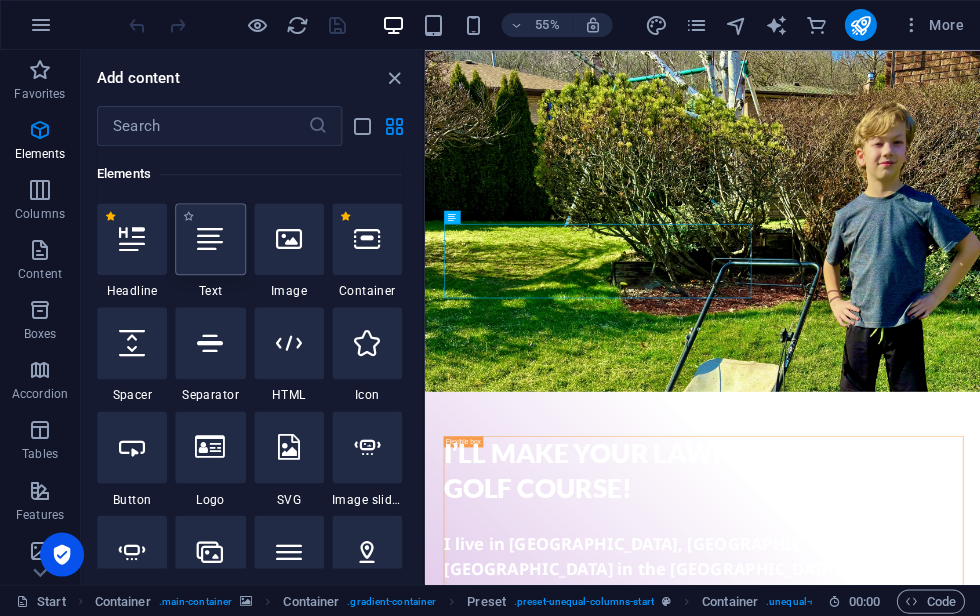 click at bounding box center (210, 239) 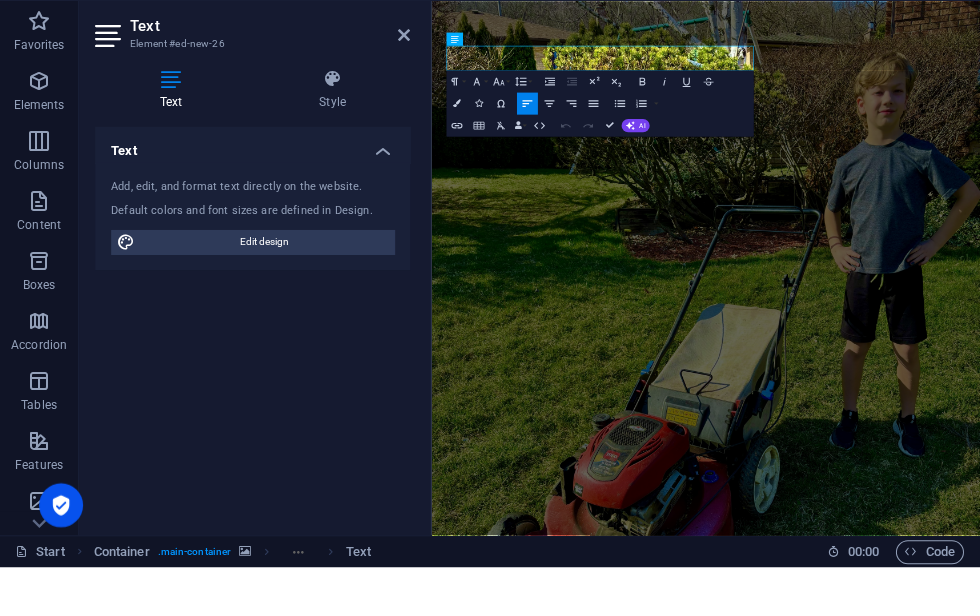 type 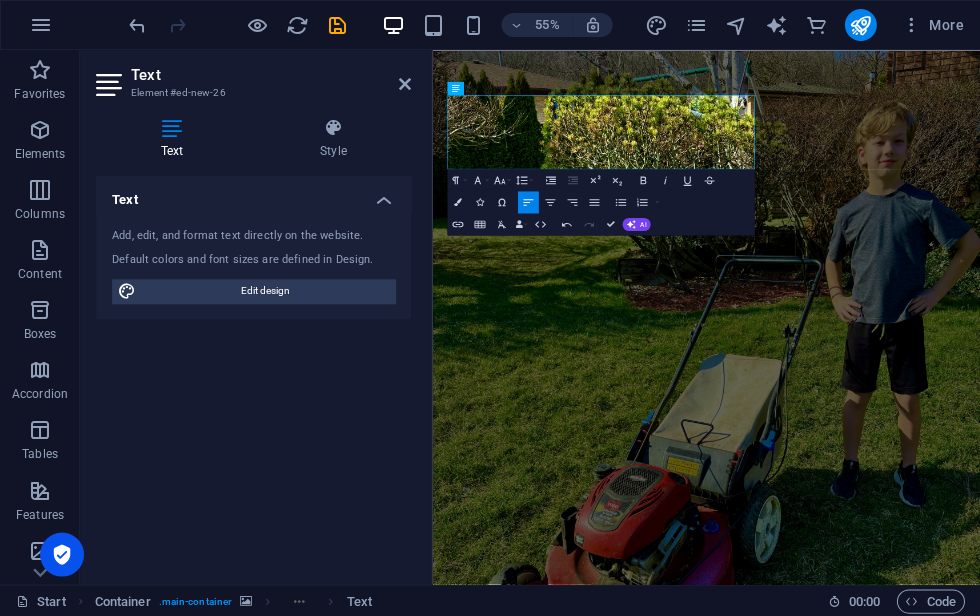 click on "Skibidi rizz [US_STATE] skibidi, with the mogging tape i look all Ashton Hallious with the gyatt the size of a truck" at bounding box center (930, 1147) 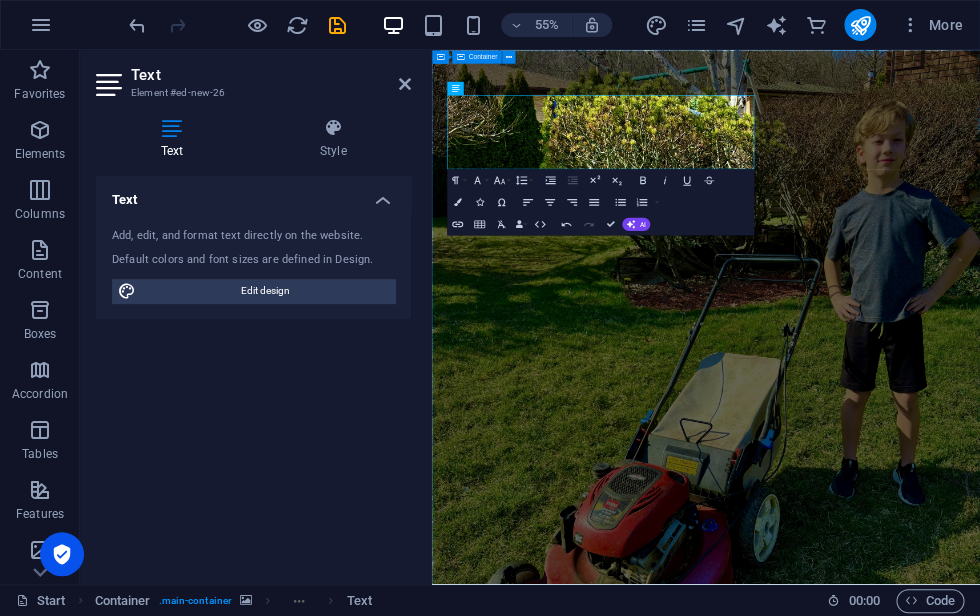 click on "Skibidi rizz [US_STATE] skibidi, with the mogging tape i look all Ashton Hallious with the gyatt the size of a truck I’ll make your lawn look like a golf course! I live in [GEOGRAPHIC_DATA], [GEOGRAPHIC_DATA]. I [GEOGRAPHIC_DATA] in the [GEOGRAPHIC_DATA] neighbourhood.  Call [PHONE_NUMBER] to book a grass cutting appointment" at bounding box center (930, 1506) 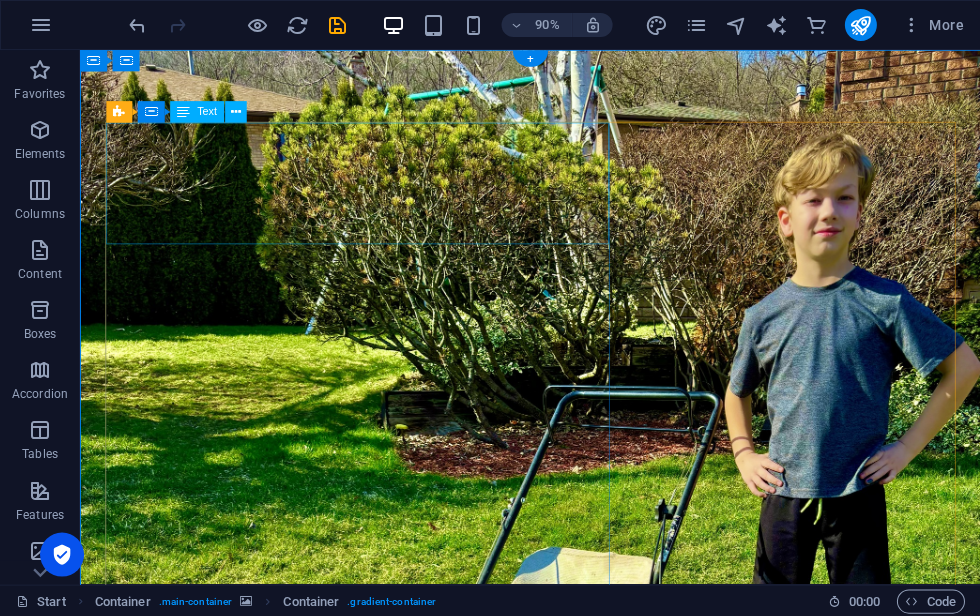 click on "Skibidi rizz [US_STATE] skibidi, with the mogging tape i look all Ashton Hallious with the gyatt the size of a truck" at bounding box center [580, 1074] 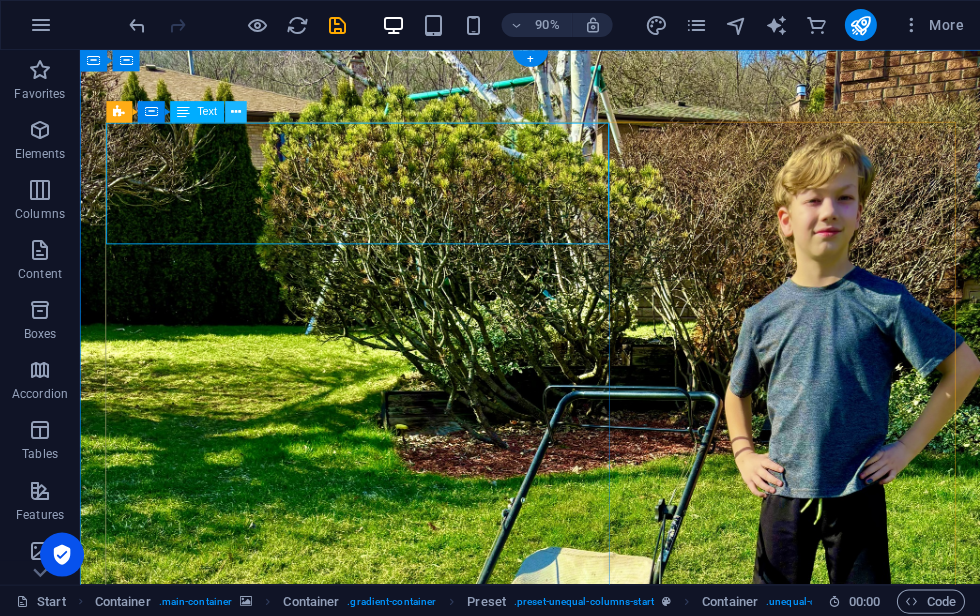 click at bounding box center [236, 112] 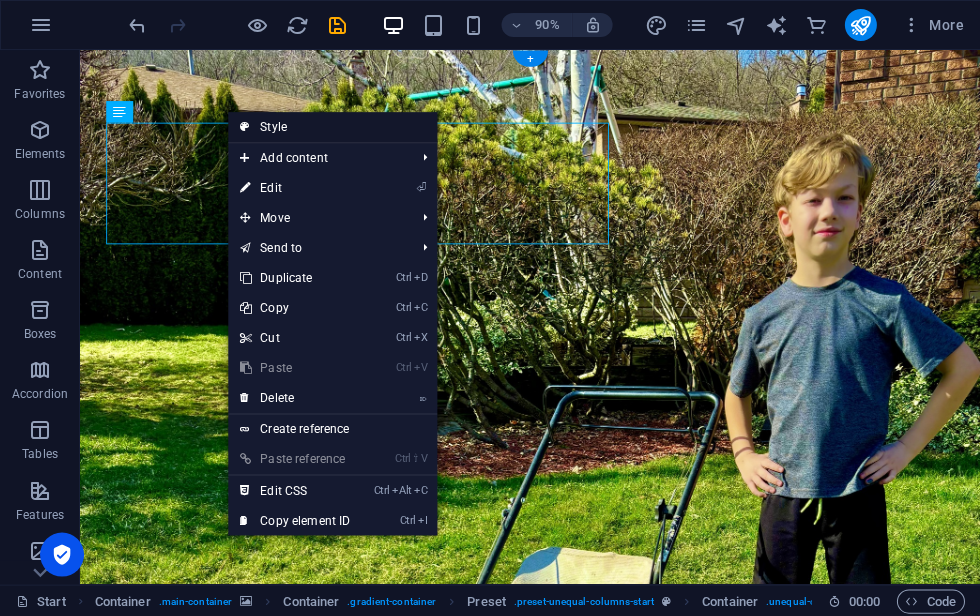 click on "Style" at bounding box center [332, 127] 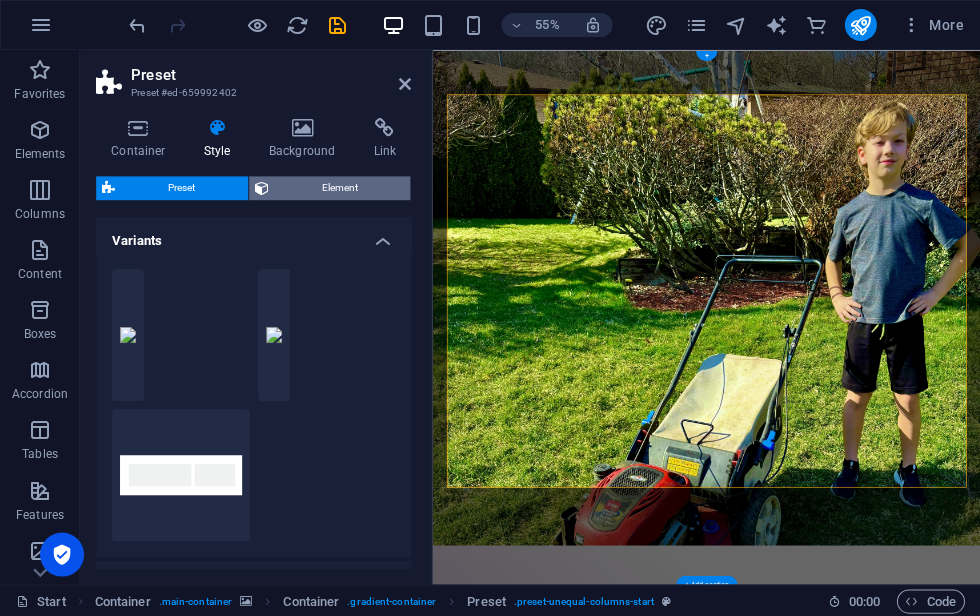 click on "Element" at bounding box center (340, 188) 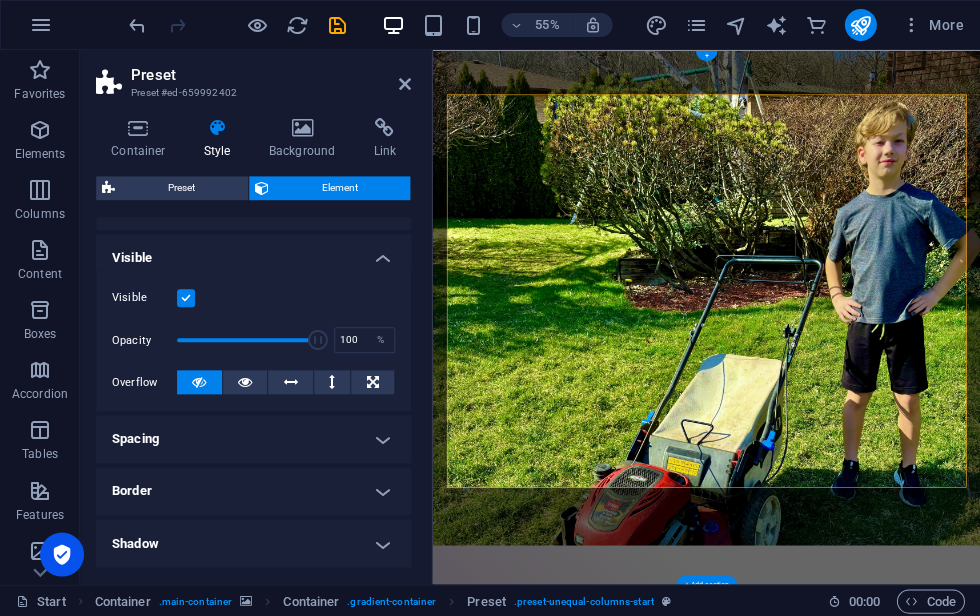 scroll, scrollTop: 196, scrollLeft: 0, axis: vertical 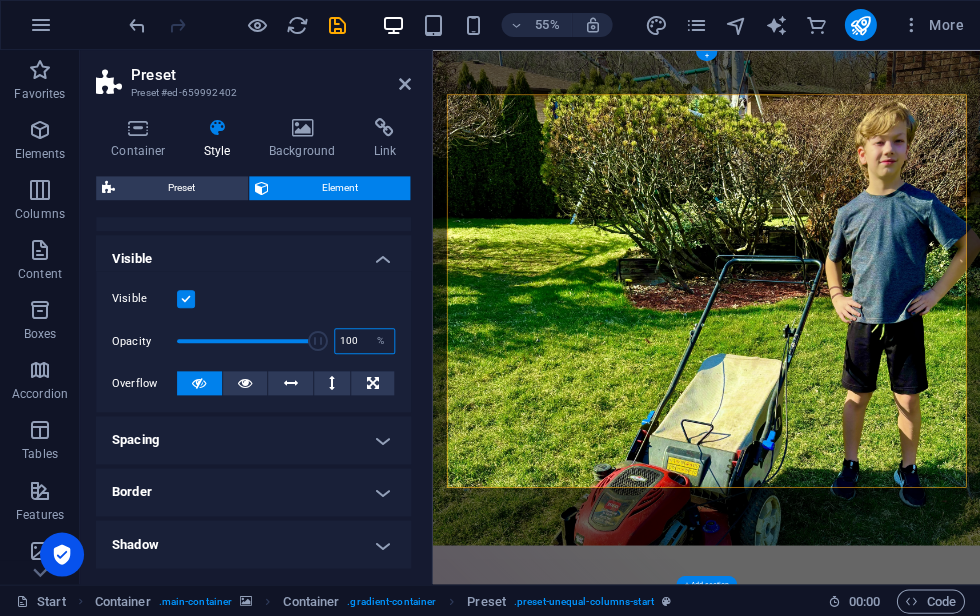 click on "100" at bounding box center (364, 341) 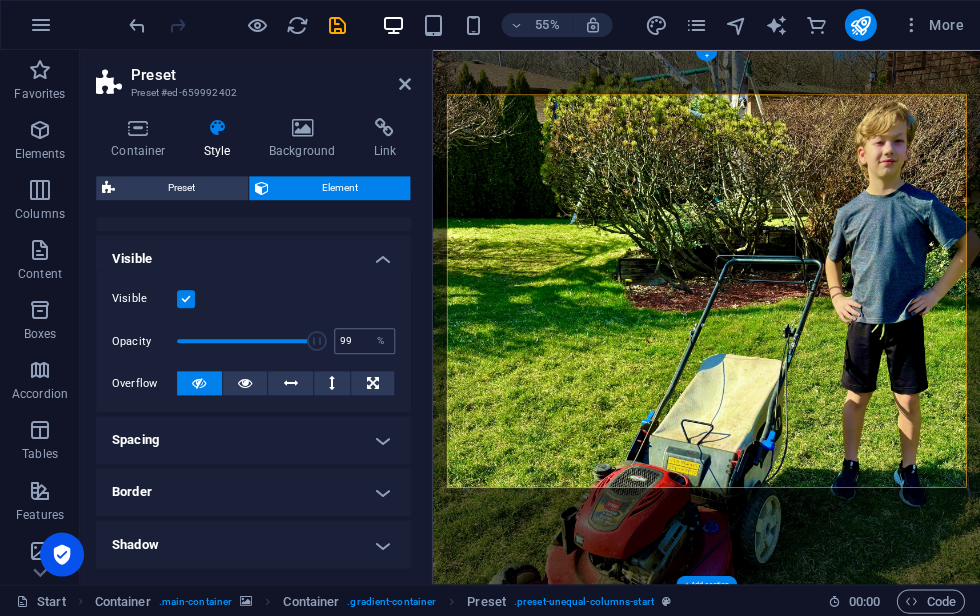 type on "100" 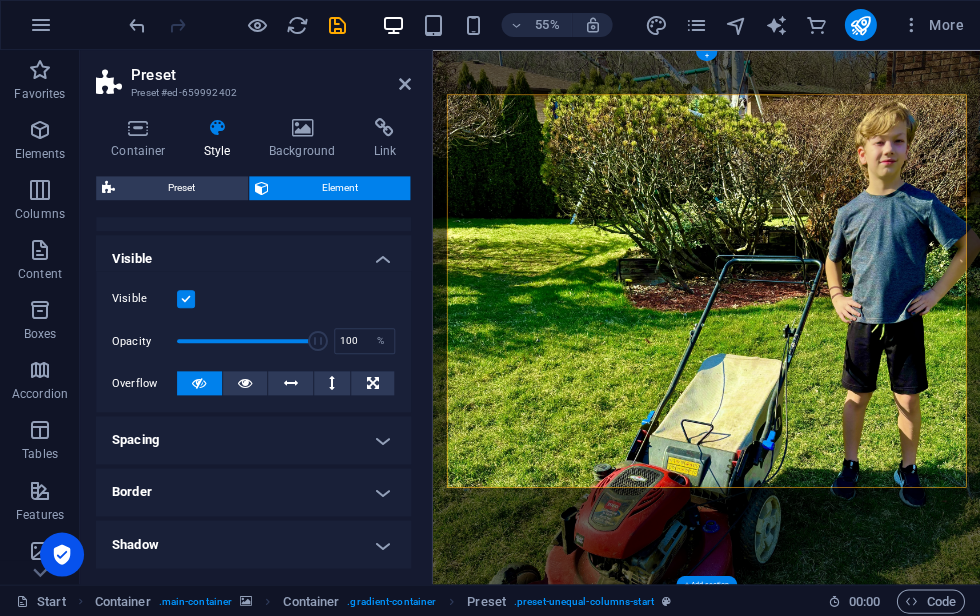 click on "Visible" at bounding box center [144, 299] 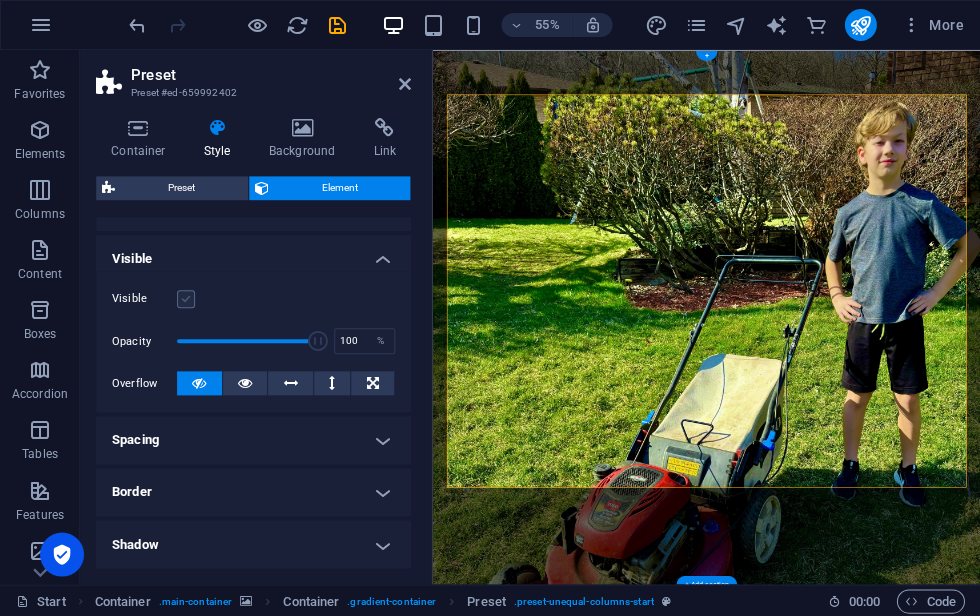 click at bounding box center (186, 299) 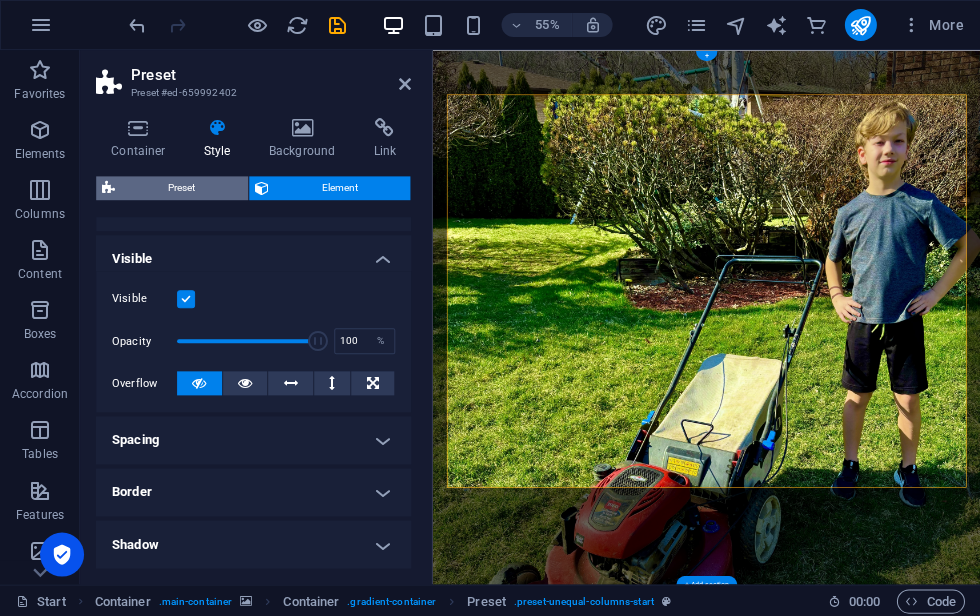 click on "Preset" at bounding box center [181, 188] 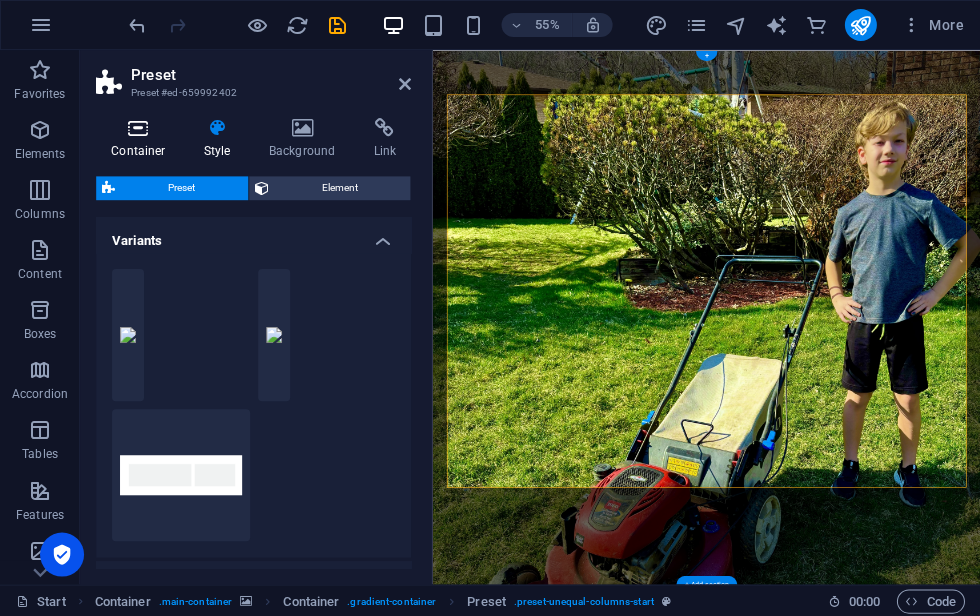 click on "Container" at bounding box center [142, 139] 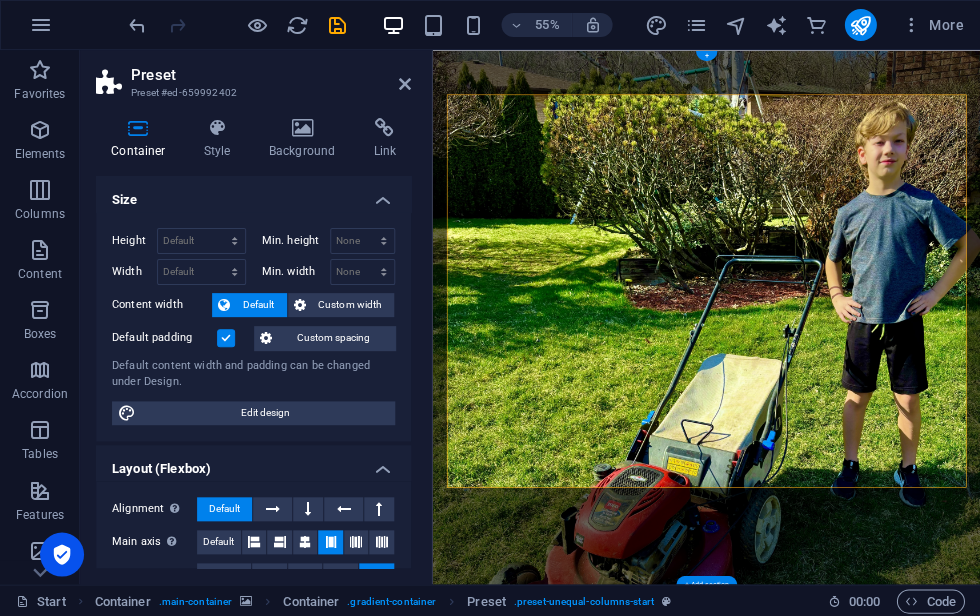 click on "Skibidi rizz [US_STATE] skibidi, with the mogging tape i look all Ashton Hallious with the gyatt the size of a truck" at bounding box center [930, 1147] 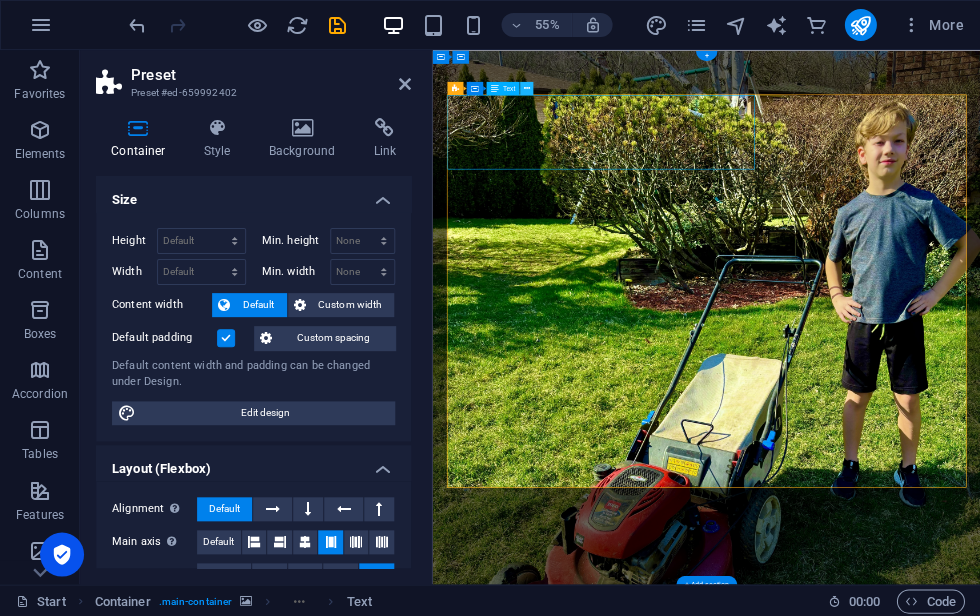 click at bounding box center [526, 88] 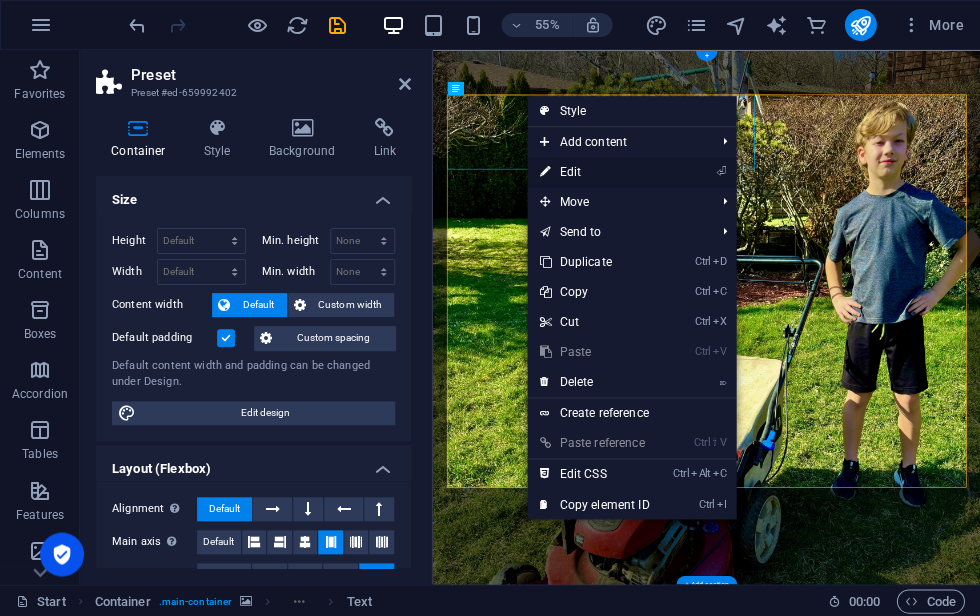 click on "⏎  Edit" at bounding box center (594, 172) 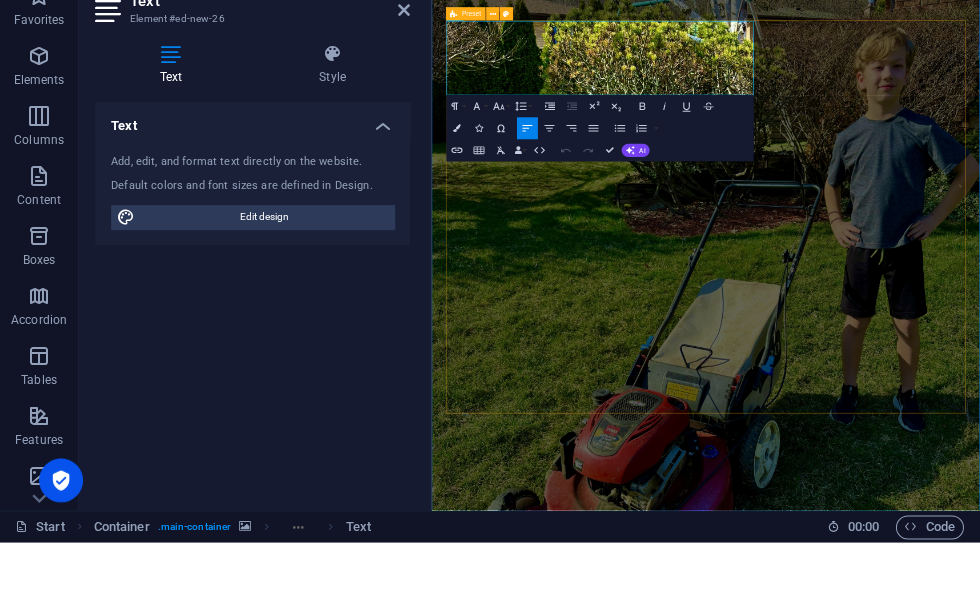 click on "Skibidi rizz ohio skibidi, with the mogging tape i look all Ashton Hallious with the gyatt the size of a truck I’ll make your lawn look like a golf course! I live in Dundas, Ontario. I can cut lawns in the York Heights neighbourhood.  Call 905-407-2222 to book a grass cutting appointment" at bounding box center [929, 1315] 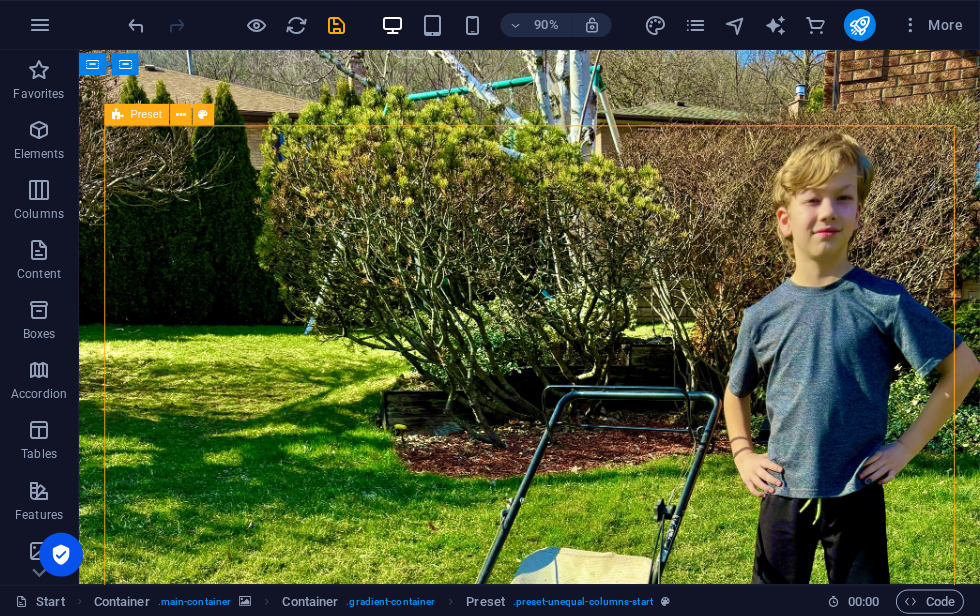 scroll, scrollTop: 0, scrollLeft: 0, axis: both 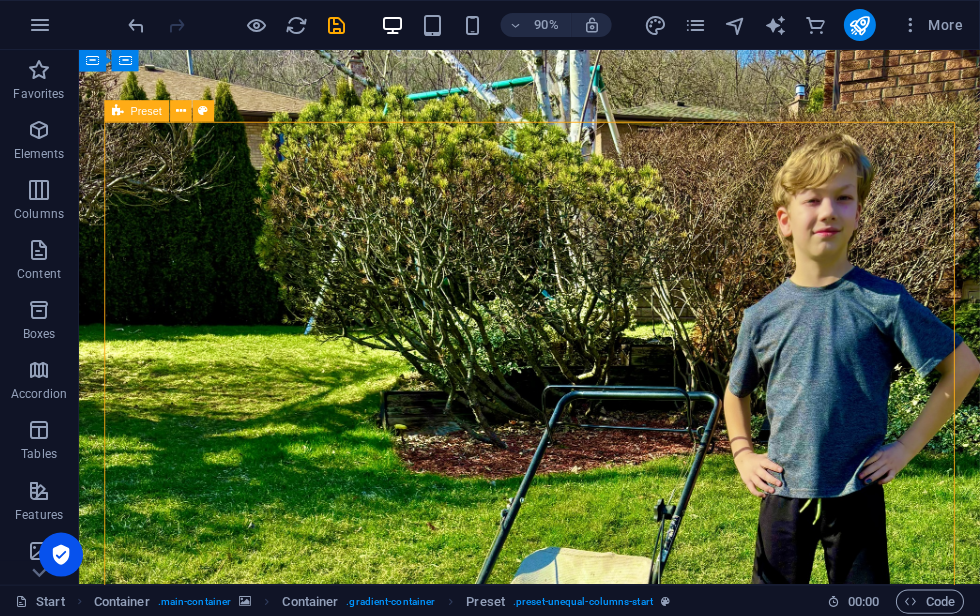 click on "Skibidi rizz [US_STATE] skibidi, with the mogging tape i look all Ashton Hallious with the gyatt the size of a truck" at bounding box center [579, 1074] 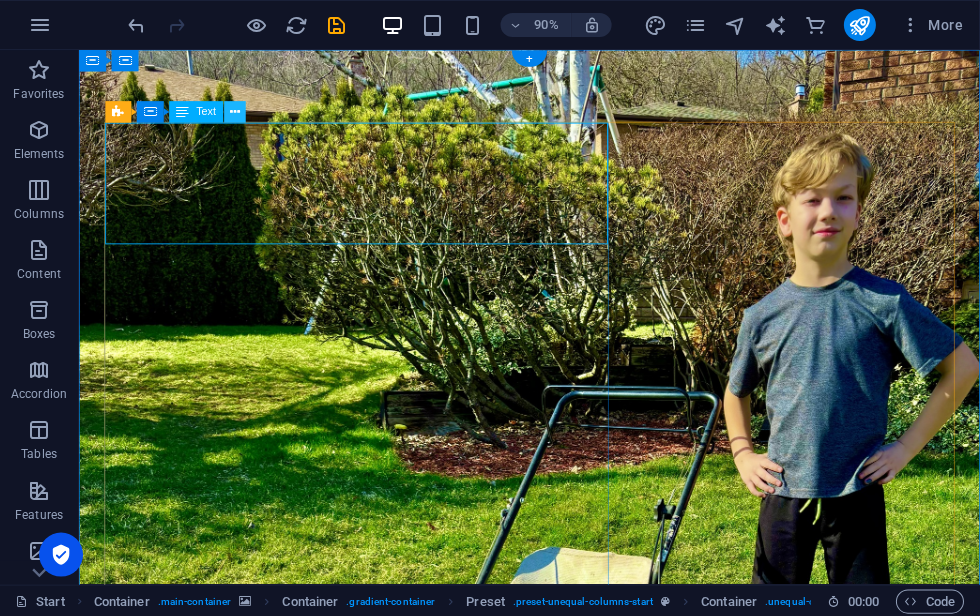 click at bounding box center [236, 112] 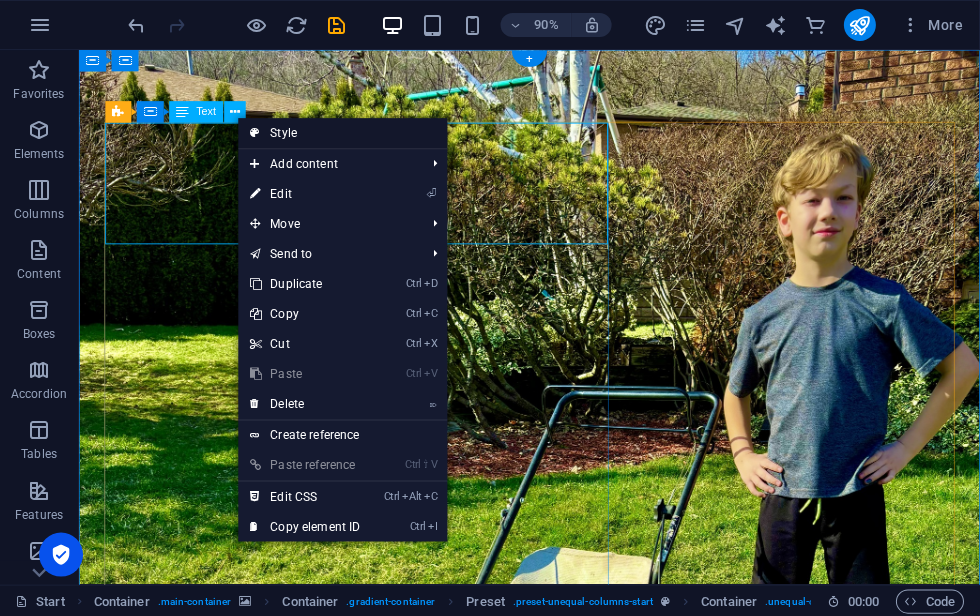 click on "Style" at bounding box center (343, 133) 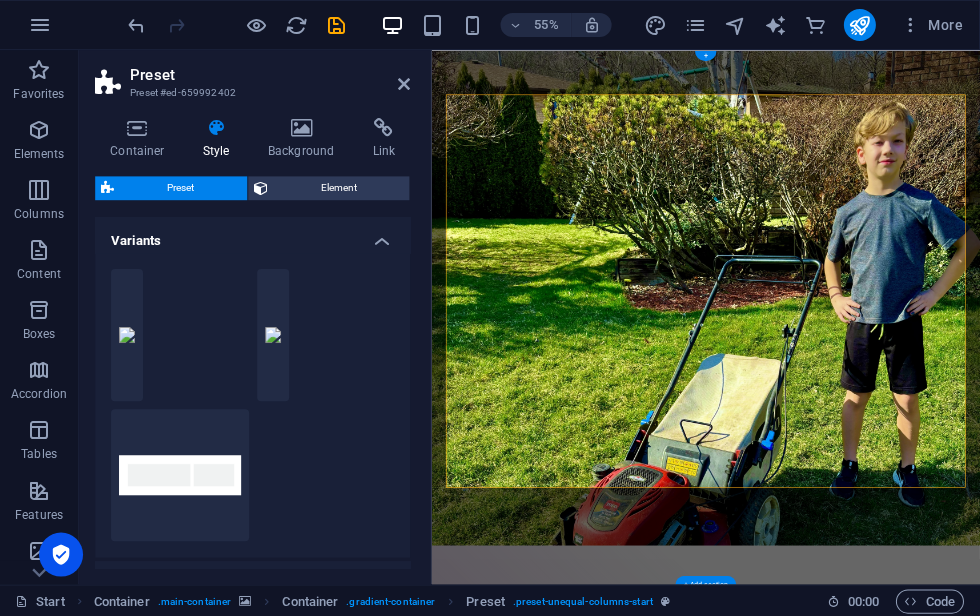 click on "Skibidi rizz [US_STATE] skibidi, with the mogging tape i look all Ashton Hallious with the gyatt the size of a truck" at bounding box center (929, 1074) 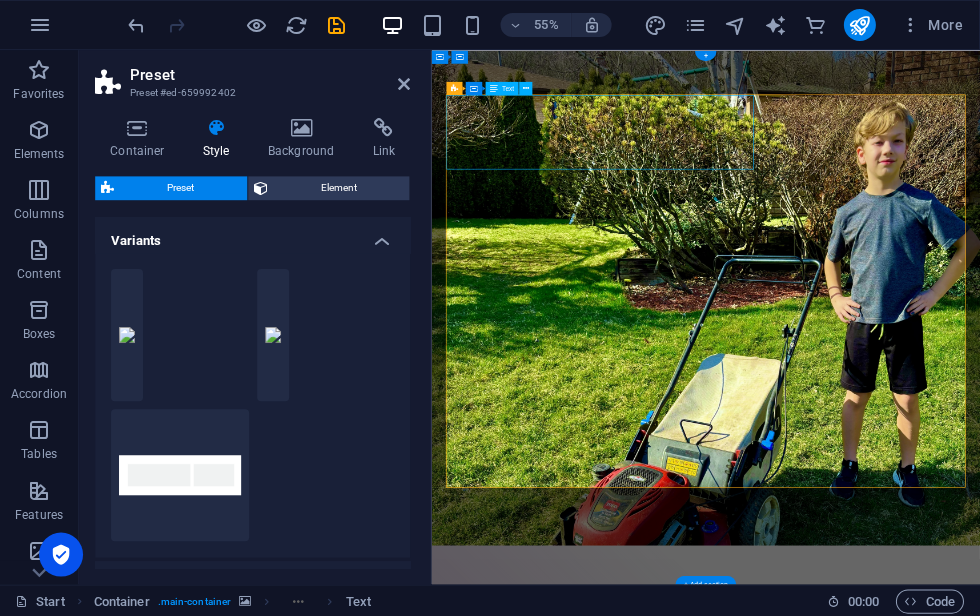 click on "Skibidi rizz ohio skibidi, with the mogging tape i look all Ashton Hallious with the gyatt the size of a truck I’ll make your lawn look like a golf course! I live in Dundas, Ontario. I can cut lawns in the York Heights neighbourhood.  Call 905-407-2222 to book a grass cutting appointment" at bounding box center [929, 1316] 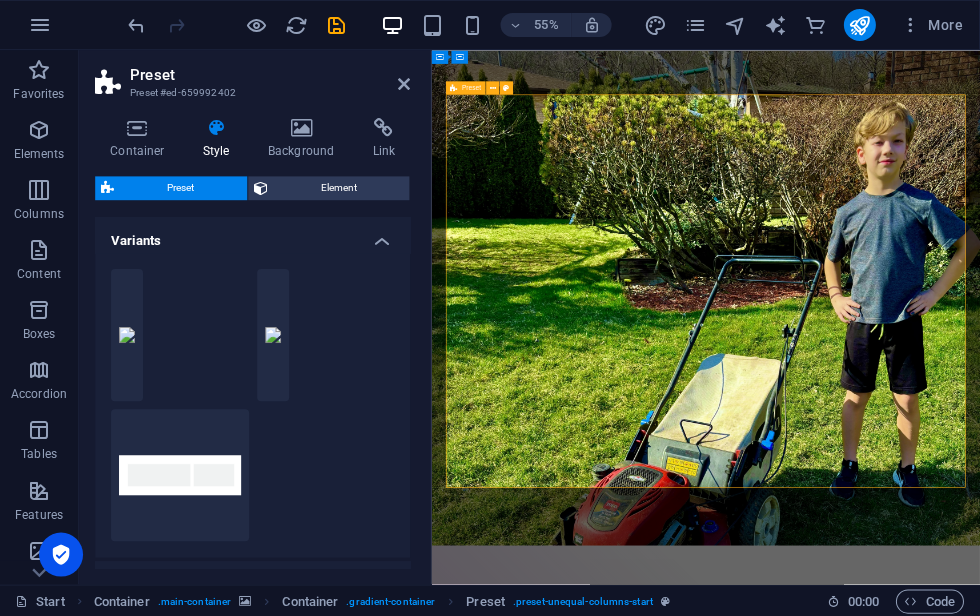 click on "Skibidi rizz ohio skibidi, with the mogging tape i look all Ashton Hallious with the gyatt the size of a truck I’ll make your lawn look like a golf course! I live in Dundas, Ontario. I can cut lawns in the York Heights neighbourhood.  Call 905-407-2222 to book a grass cutting appointment" at bounding box center [929, 1316] 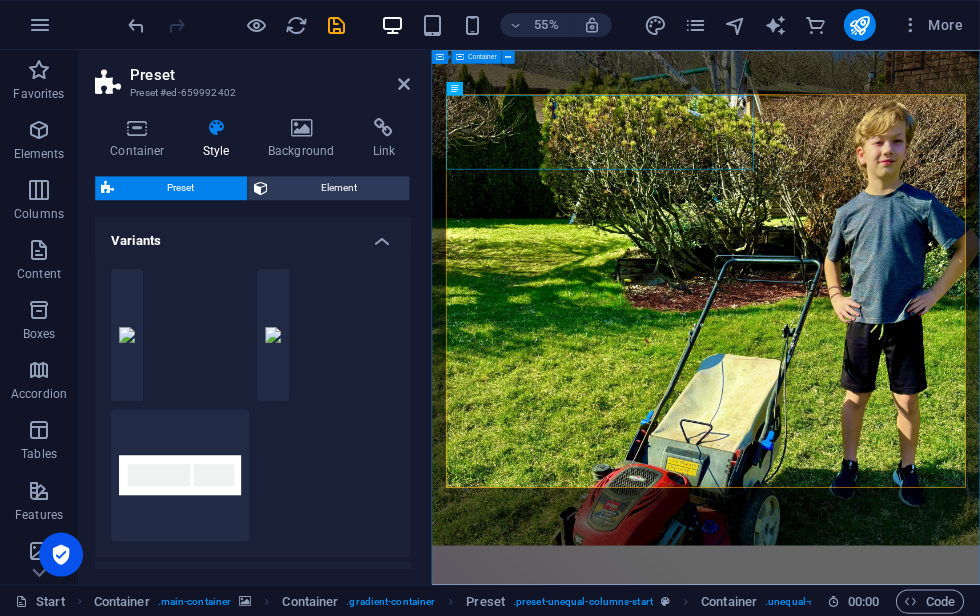 click on "Skibidi rizz ohio skibidi, with the mogging tape i look all Ashton Hallious with the gyatt the size of a truck I’ll make your lawn look like a golf course! I live in Dundas, Ontario. I can cut lawns in the York Heights neighbourhood.  Call 905-407-2222 to book a grass cutting appointment" at bounding box center [929, 1433] 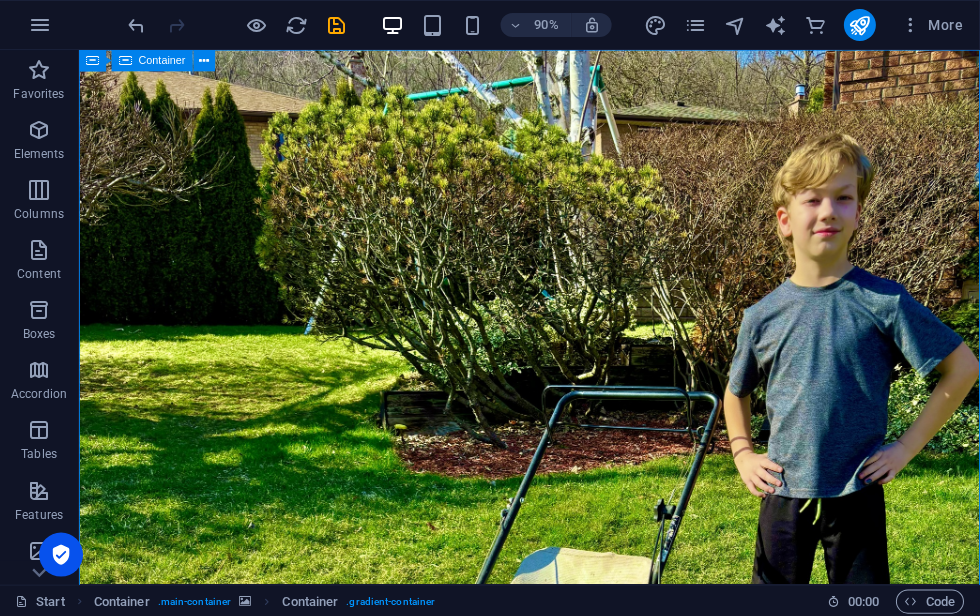 click on "Skibidi rizz [US_STATE] skibidi, with the mogging tape i look all Ashton Hallious with the gyatt the size of a truck" at bounding box center [579, 1074] 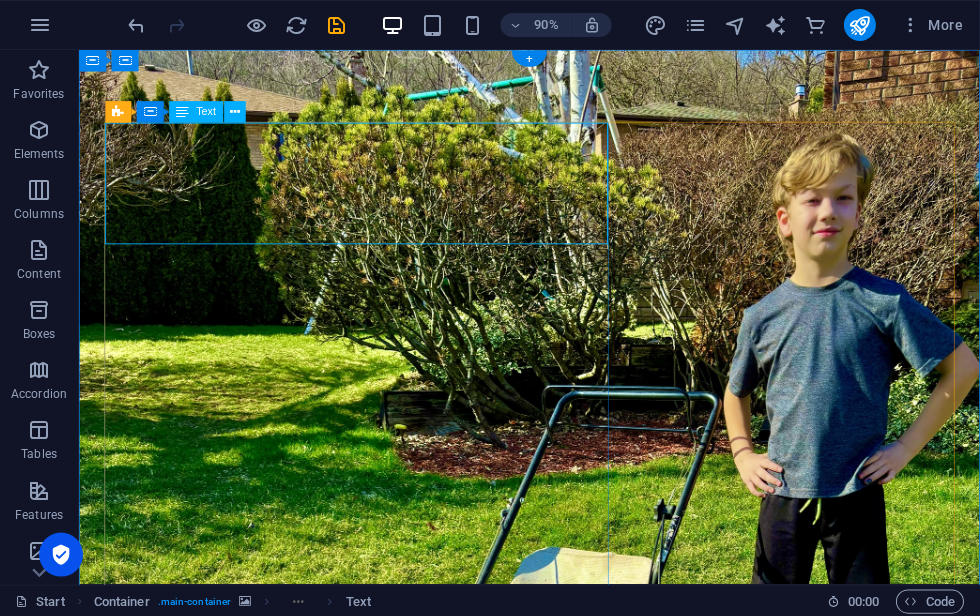 click on "Text" at bounding box center [207, 112] 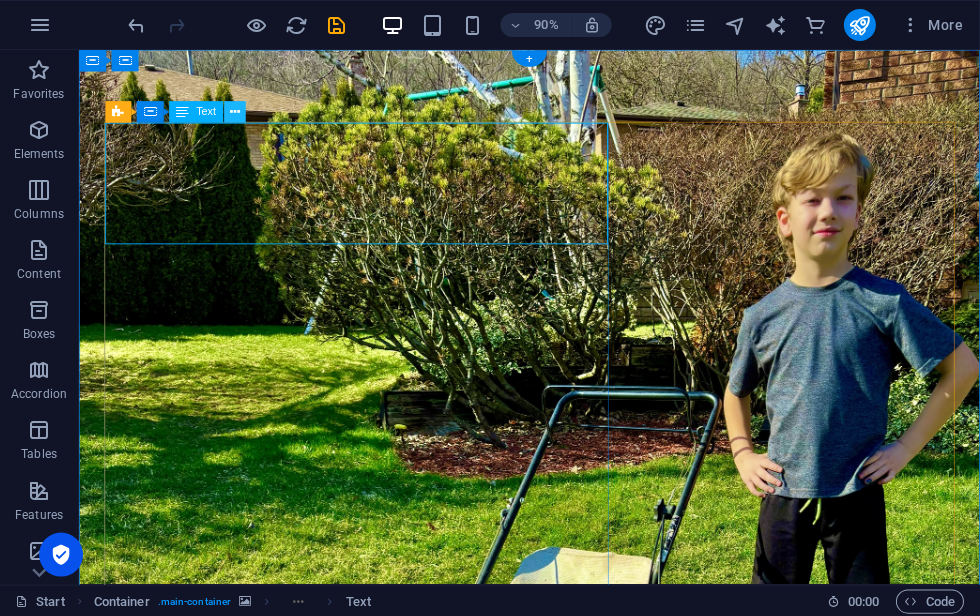 click at bounding box center (236, 112) 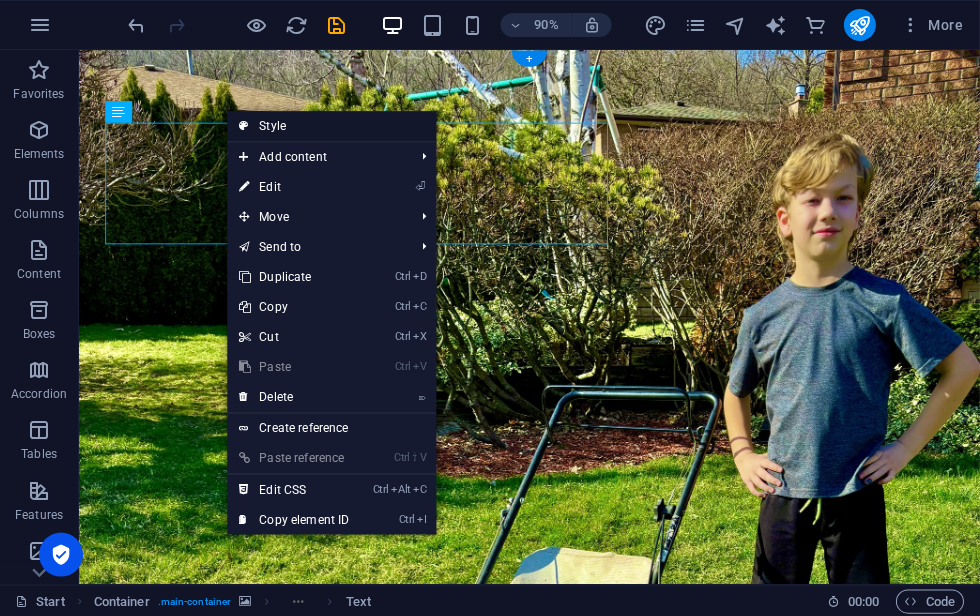 click on "Style" at bounding box center (332, 126) 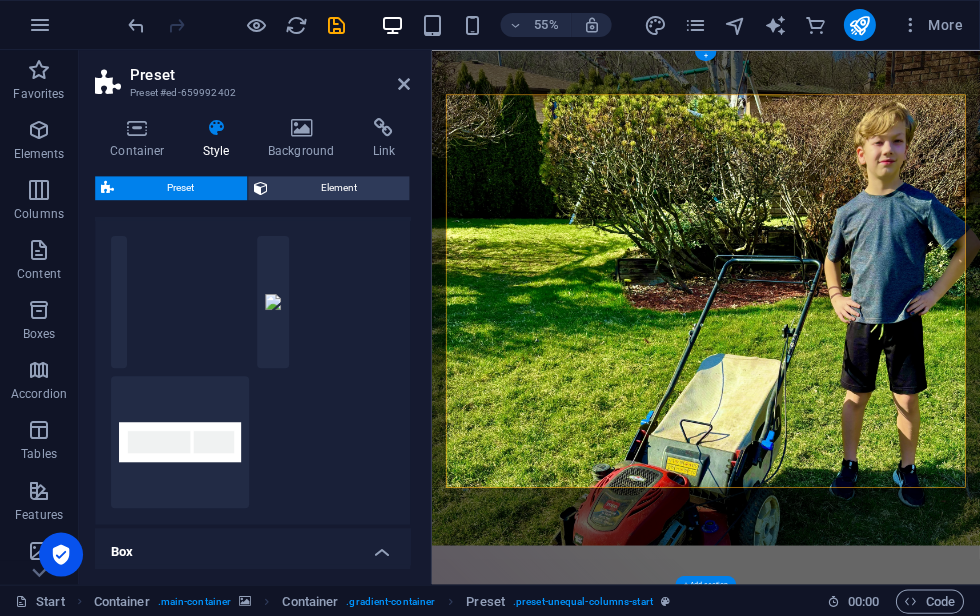 scroll, scrollTop: 8, scrollLeft: 0, axis: vertical 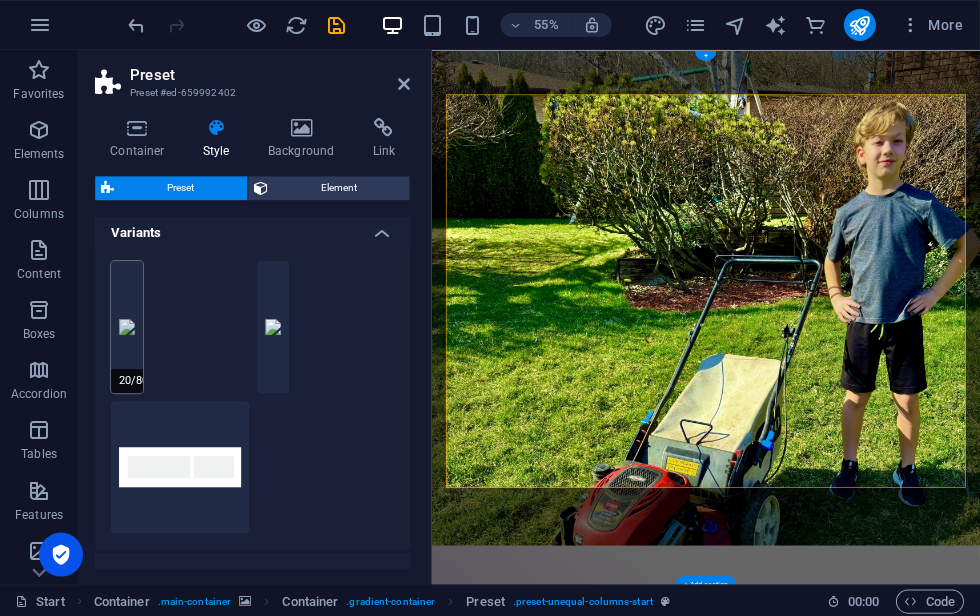 click on "20/80" at bounding box center [128, 327] 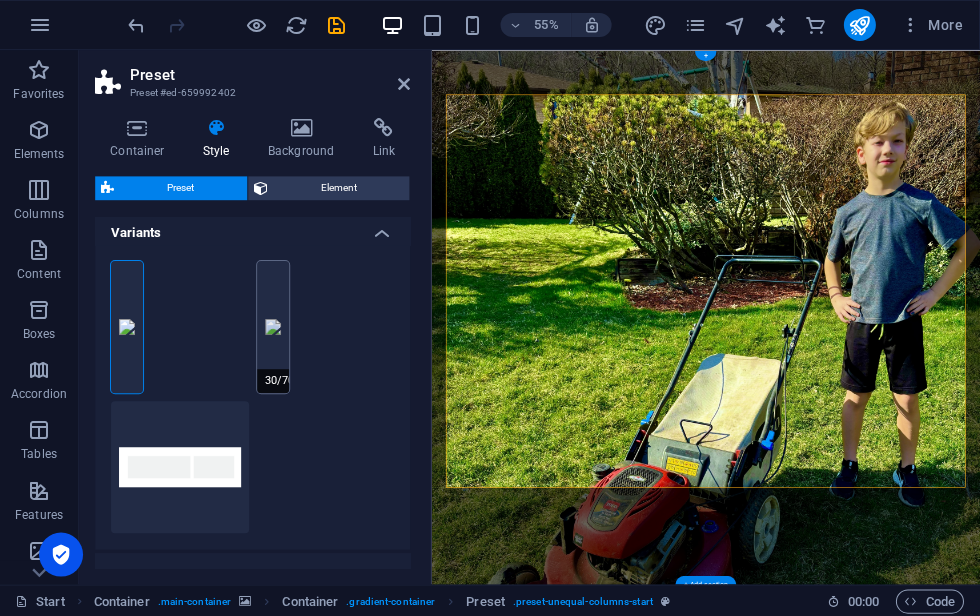 click on "30/70" at bounding box center (274, 327) 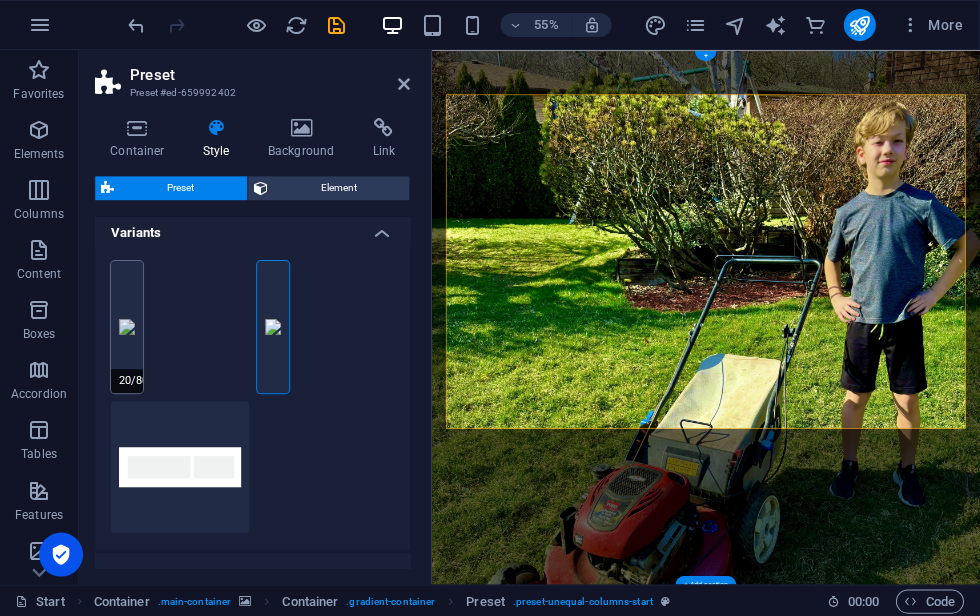 click on "20/80" at bounding box center (128, 327) 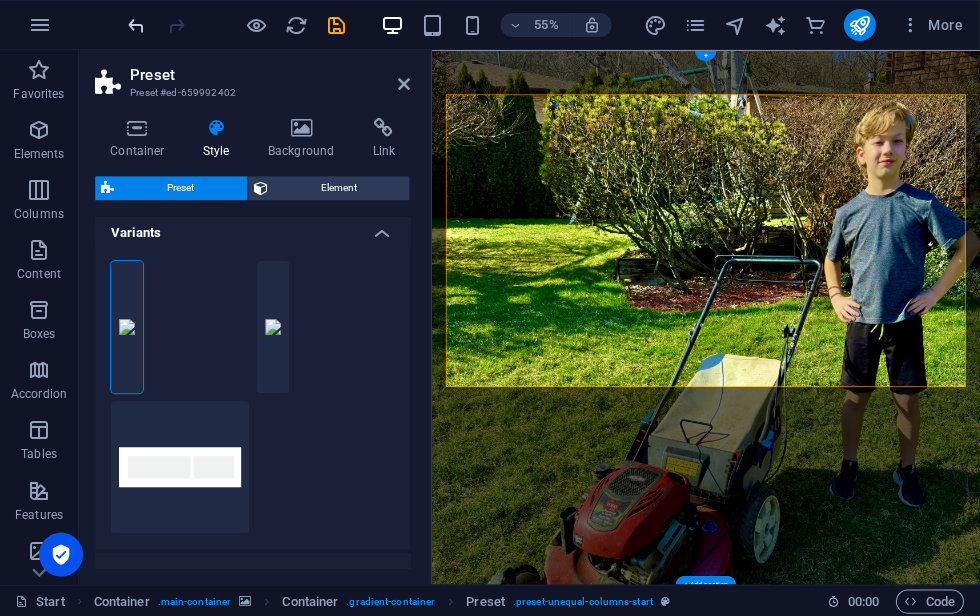 click at bounding box center (137, 25) 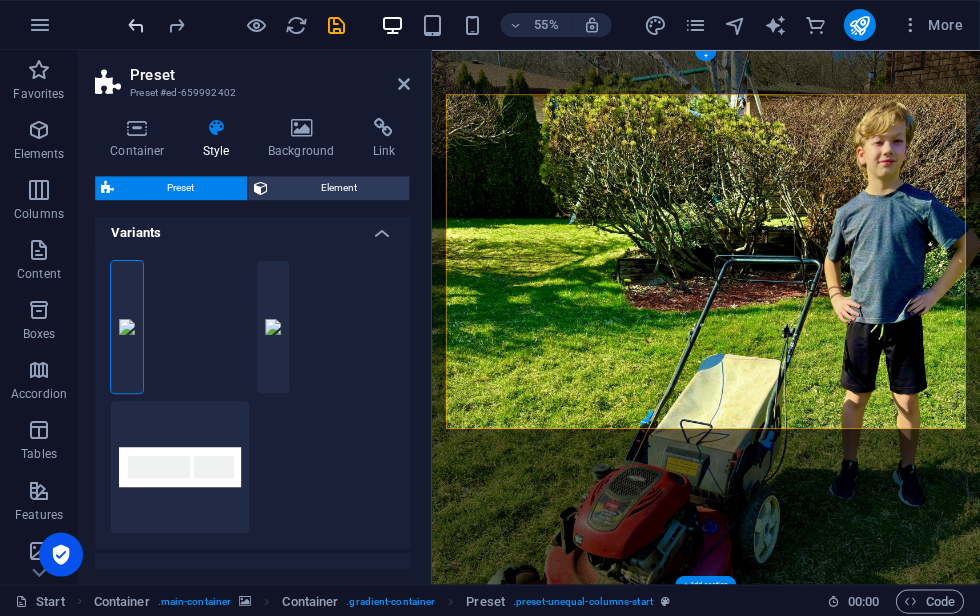 click at bounding box center (137, 25) 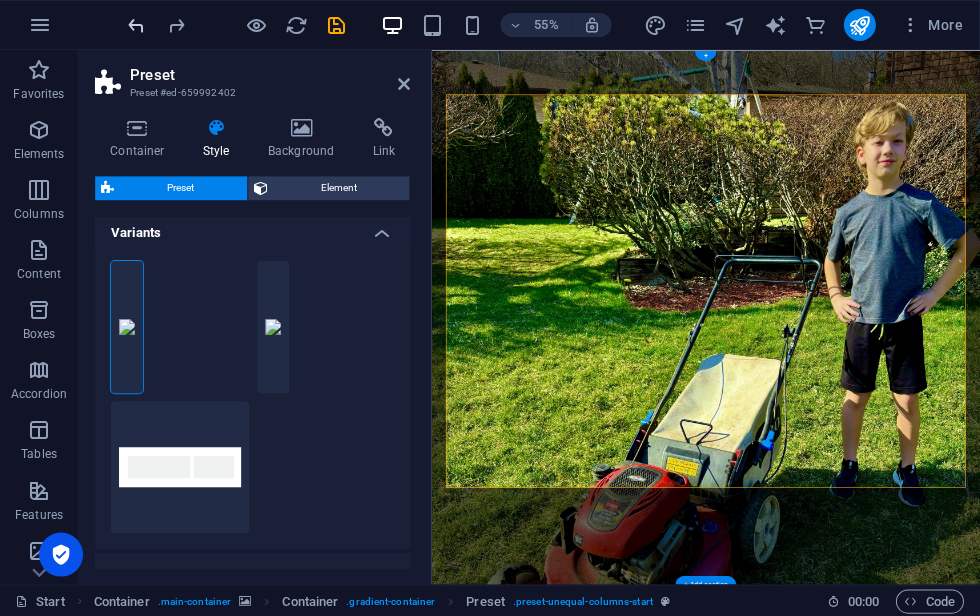 click at bounding box center [137, 25] 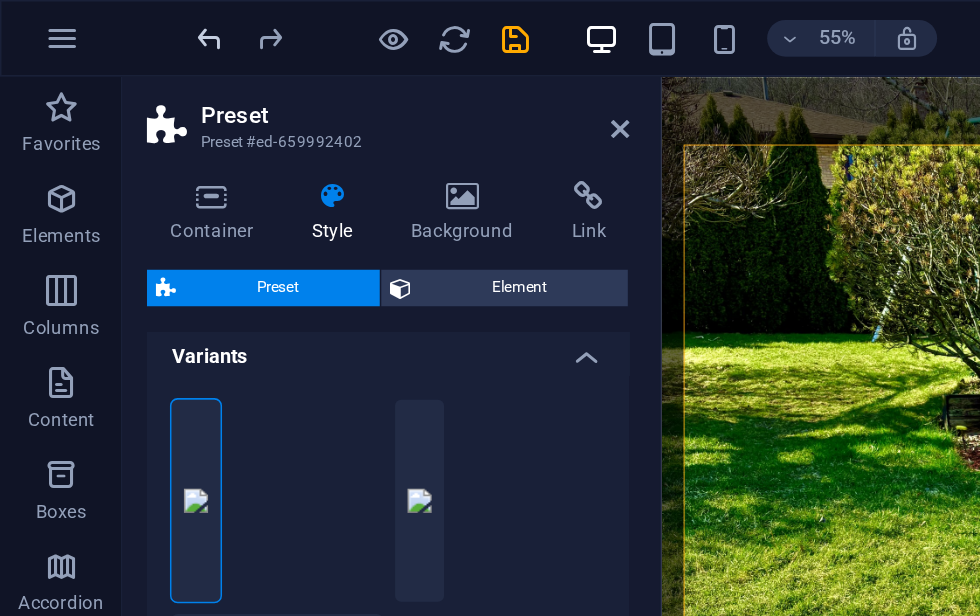 click at bounding box center [137, 25] 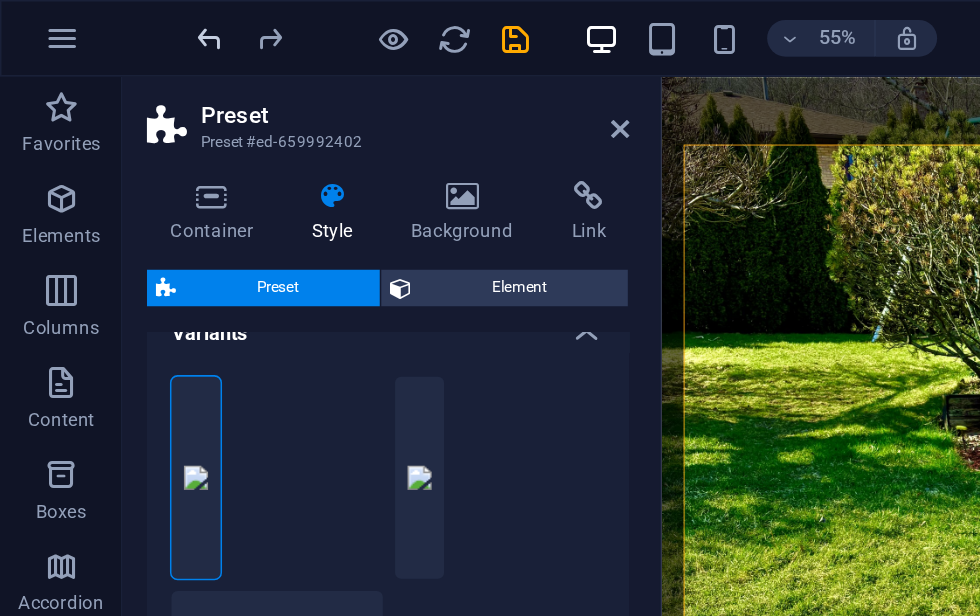 scroll, scrollTop: 34, scrollLeft: 0, axis: vertical 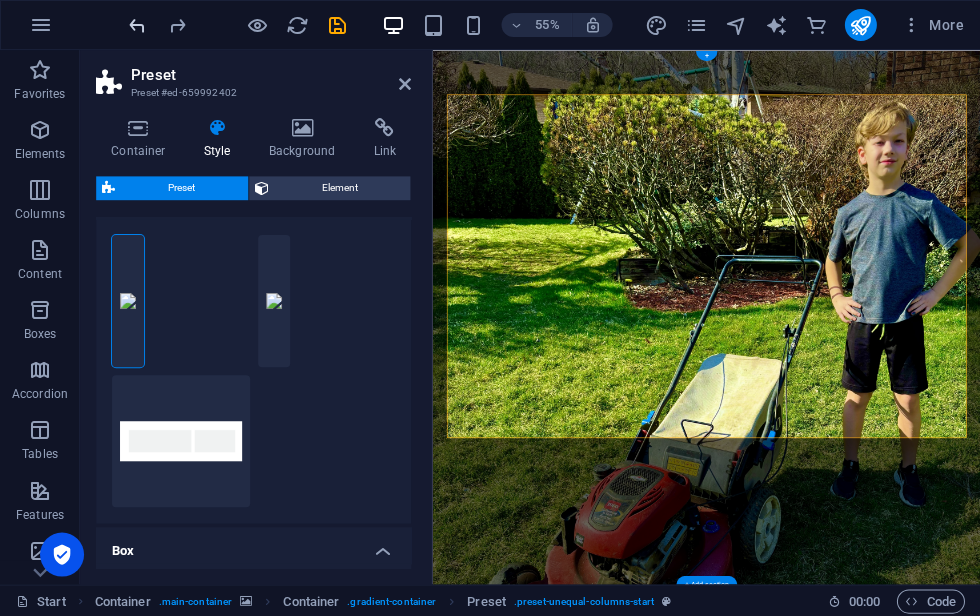 click at bounding box center (137, 25) 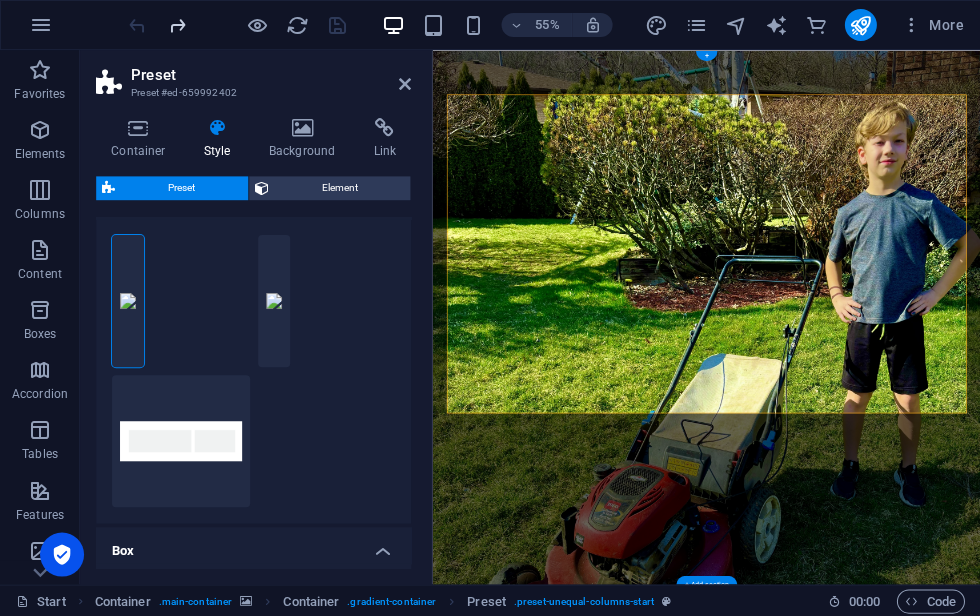 click at bounding box center [177, 25] 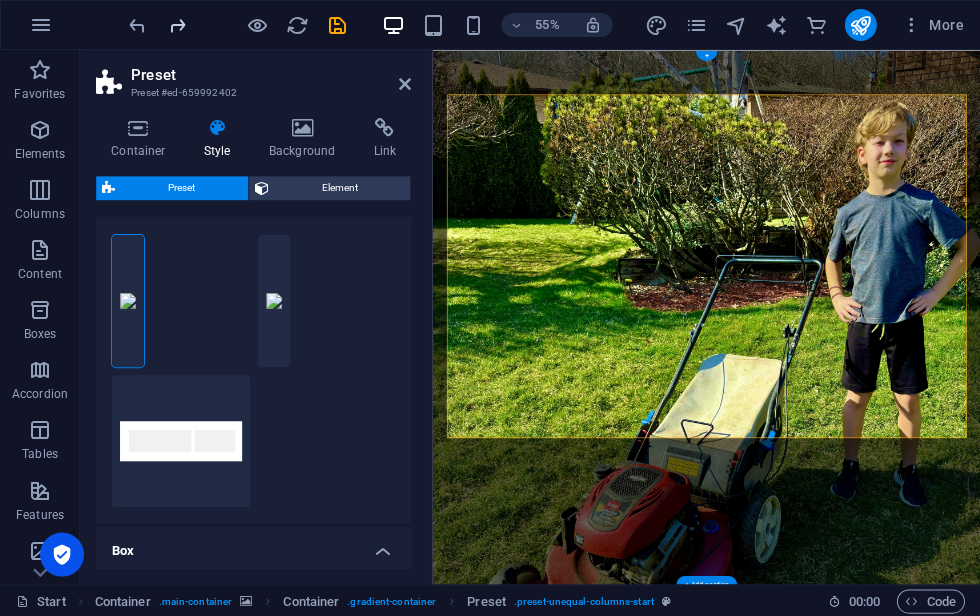 click at bounding box center [177, 25] 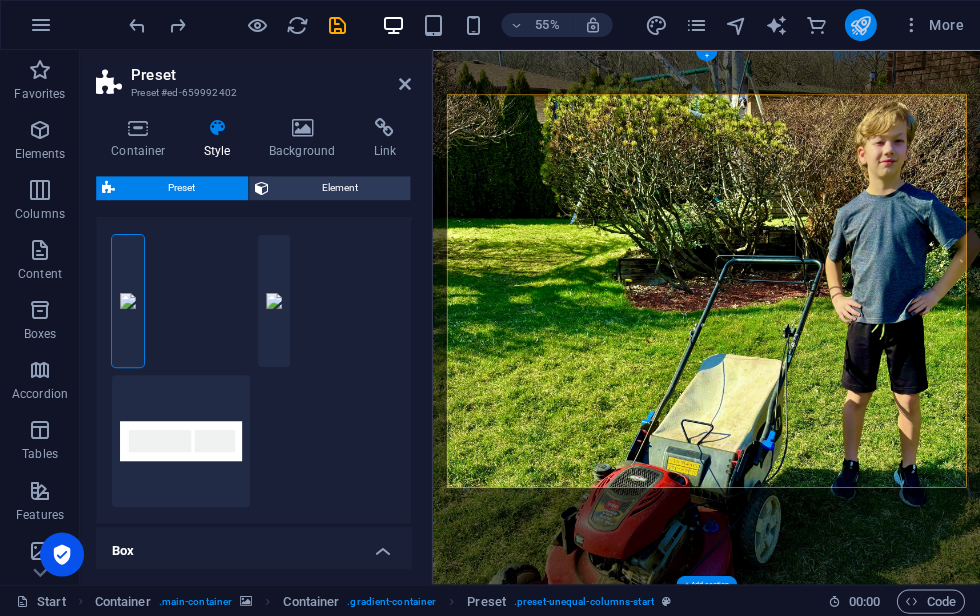 click at bounding box center (859, 25) 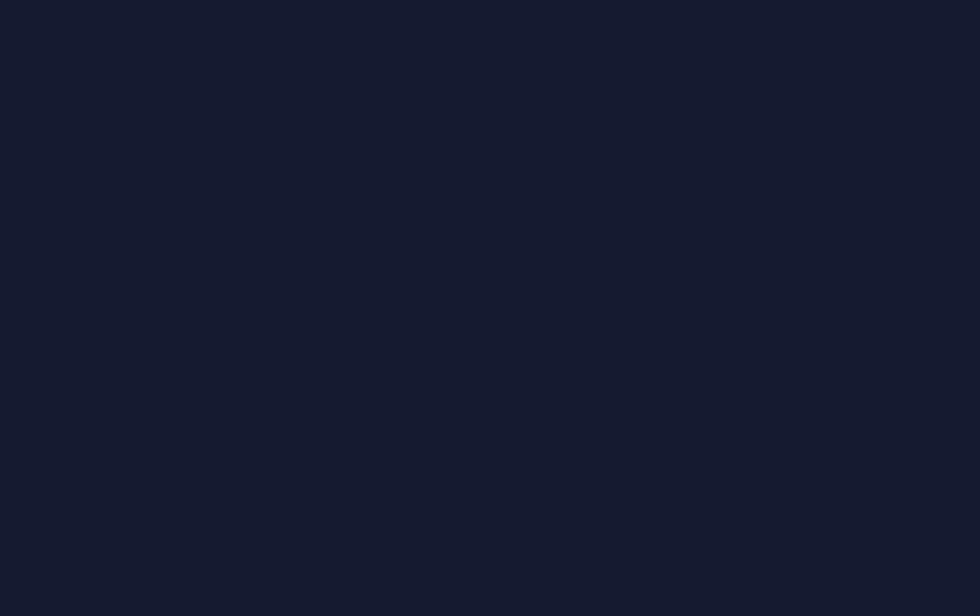scroll, scrollTop: 0, scrollLeft: 0, axis: both 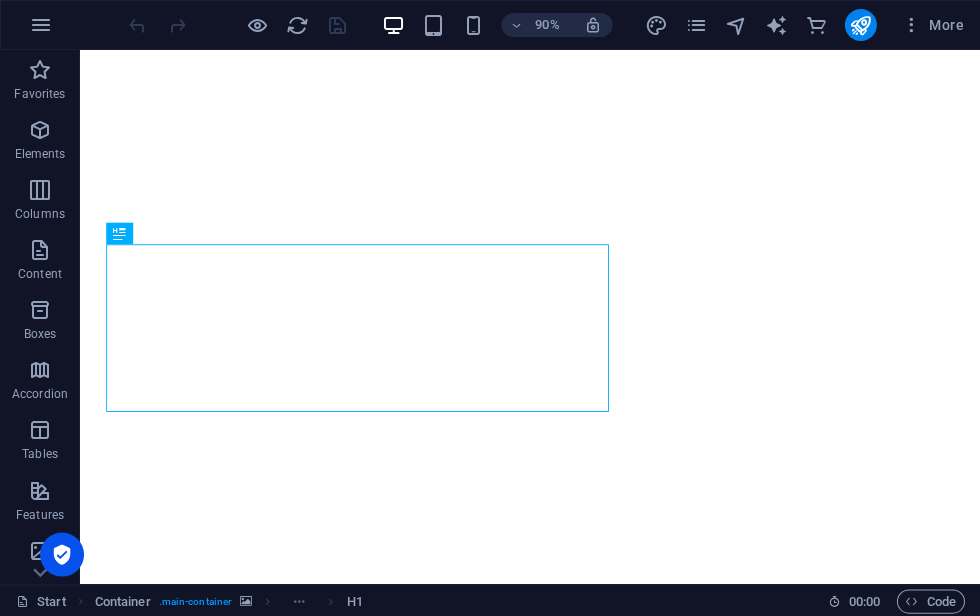 click on "Skibidi rizz [US_STATE] skibidi, with the mogging tape i look all Ashton Hallious with the gyatt the size of a truck" at bounding box center (580, 2236) 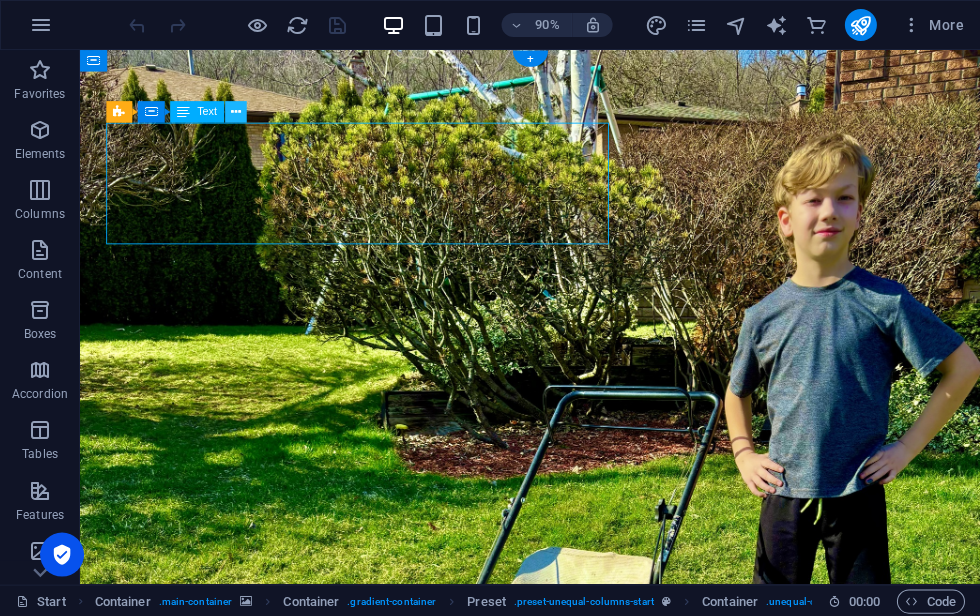 click at bounding box center [236, 112] 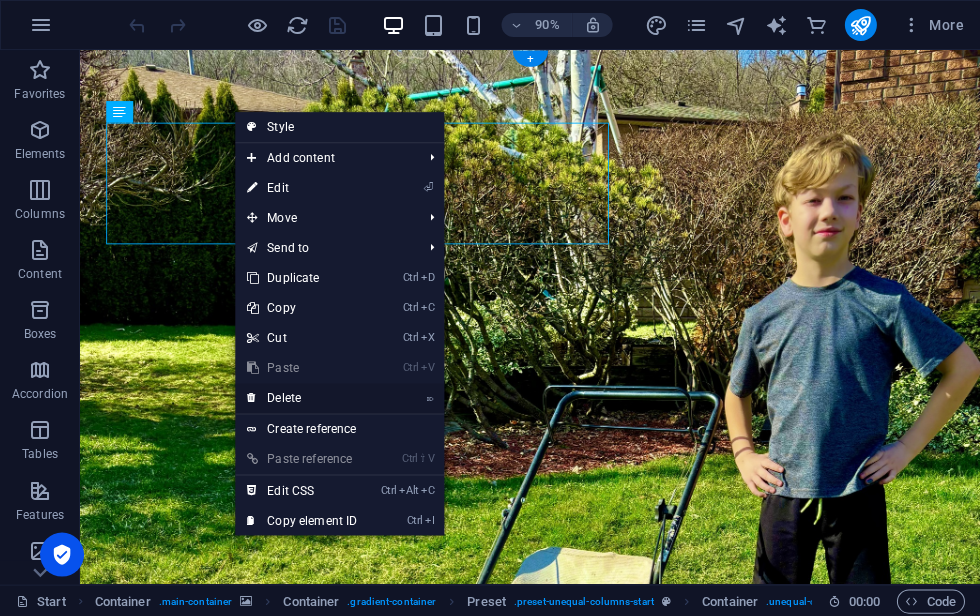 click on "⌦  Delete" at bounding box center [302, 398] 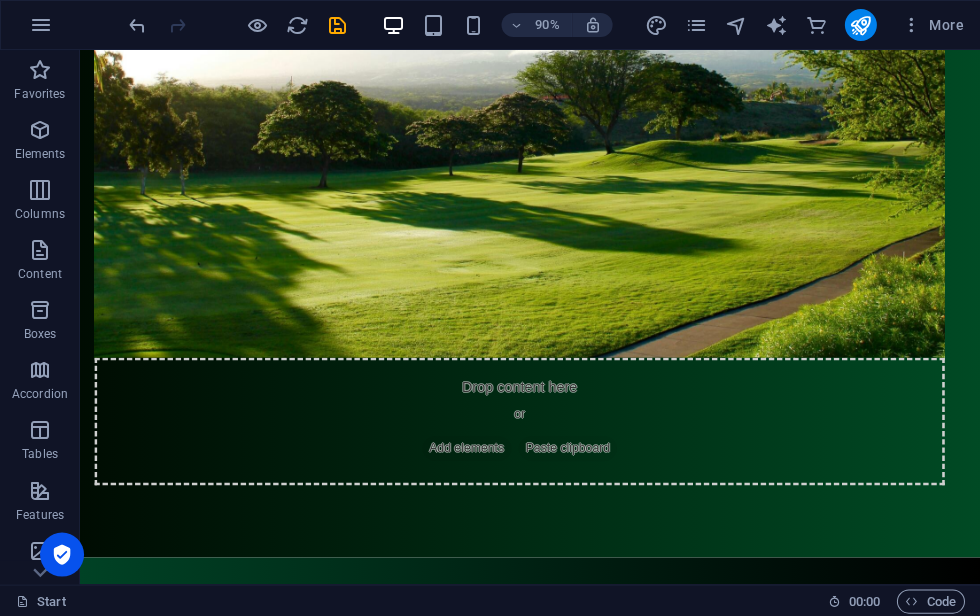 scroll, scrollTop: 1862, scrollLeft: 0, axis: vertical 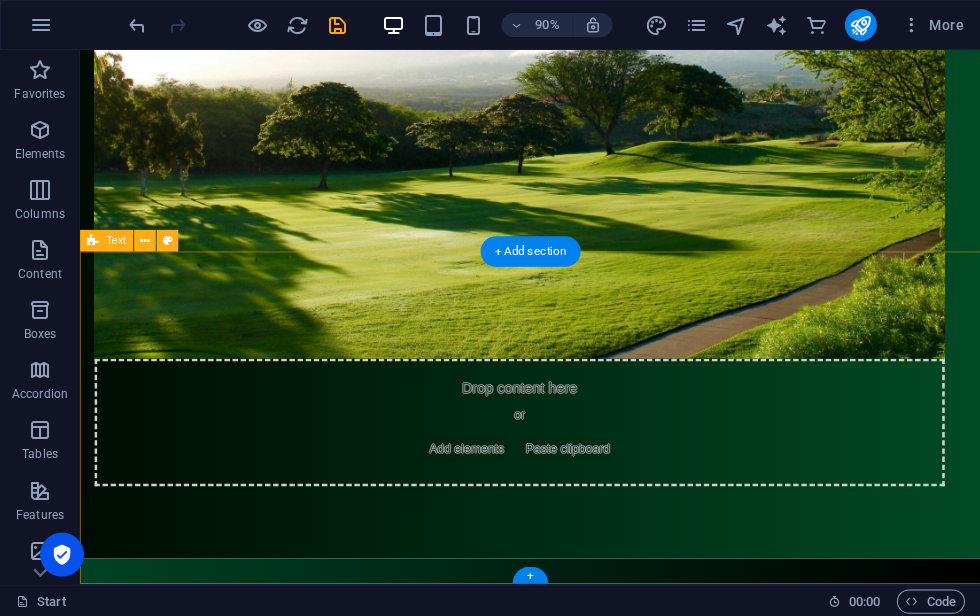 click on "Prices My rate for an average size lawn is 20 dollars. For very small lawns, the price could be as low as 10 dollars. I will determine the price by looking at the lawn and seeing how big or small it is." at bounding box center (580, 2070) 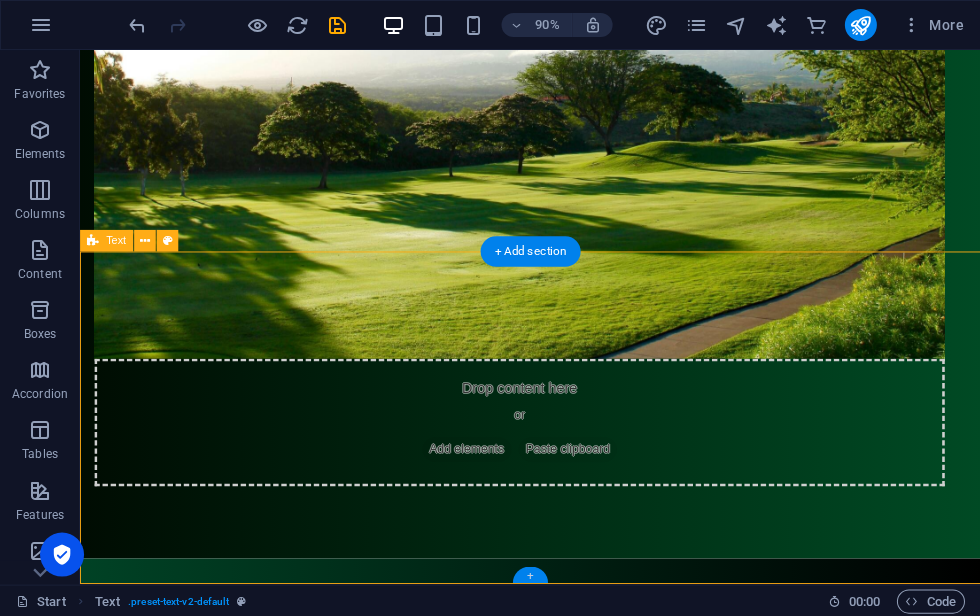 click on "+" at bounding box center [529, 575] 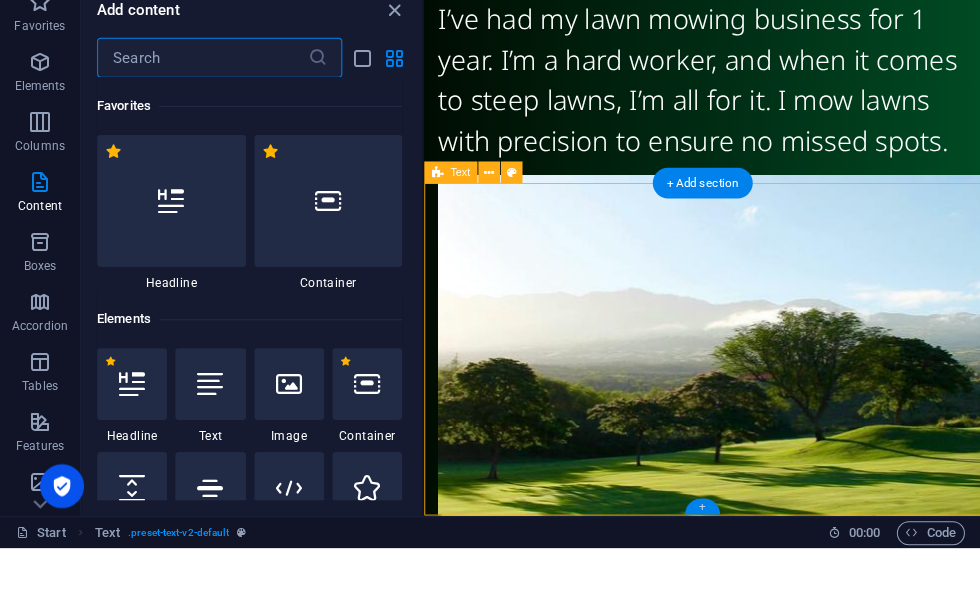scroll, scrollTop: 1692, scrollLeft: 0, axis: vertical 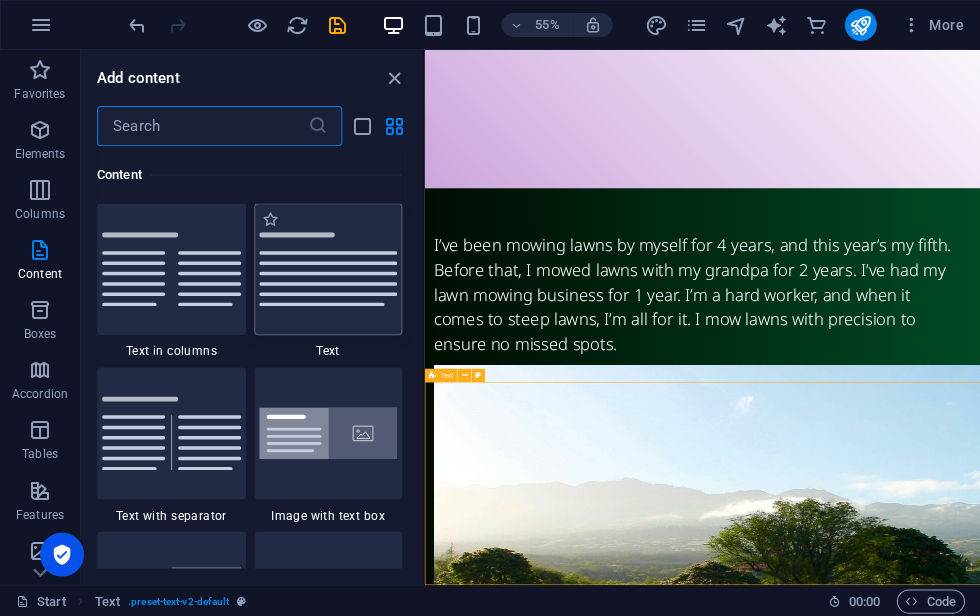click at bounding box center [328, 269] 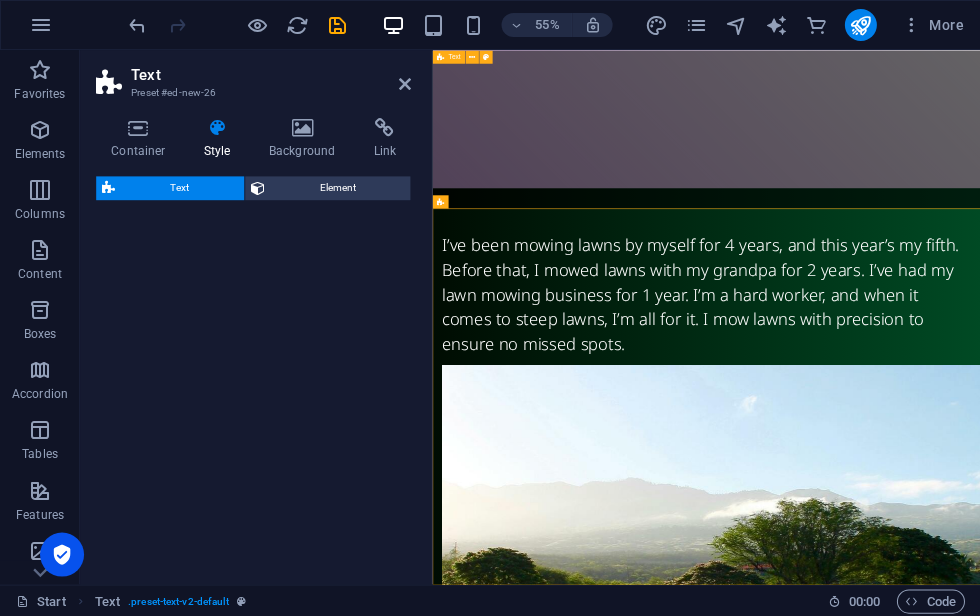 scroll, scrollTop: 2376, scrollLeft: 0, axis: vertical 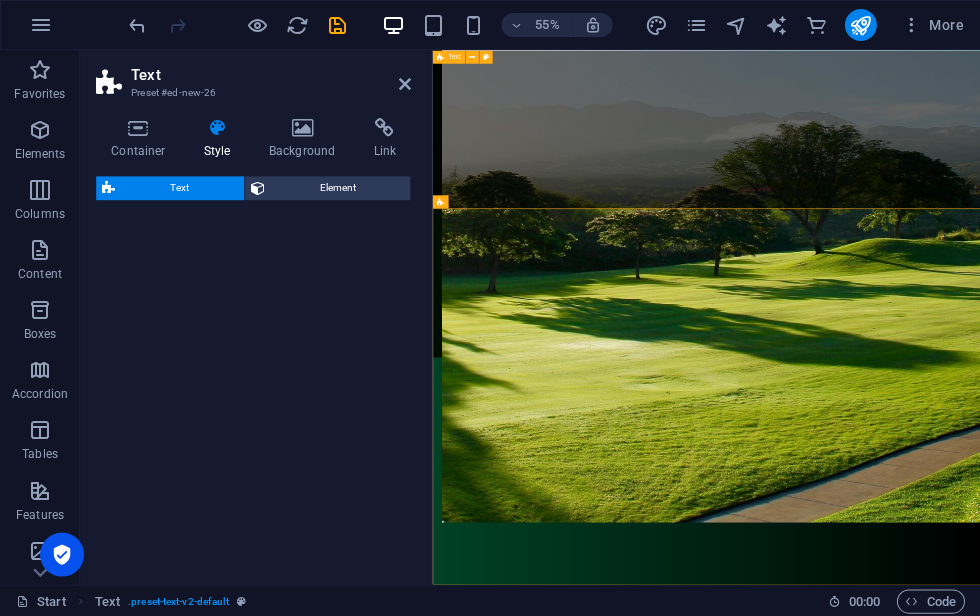 select on "preset-text-v2-default" 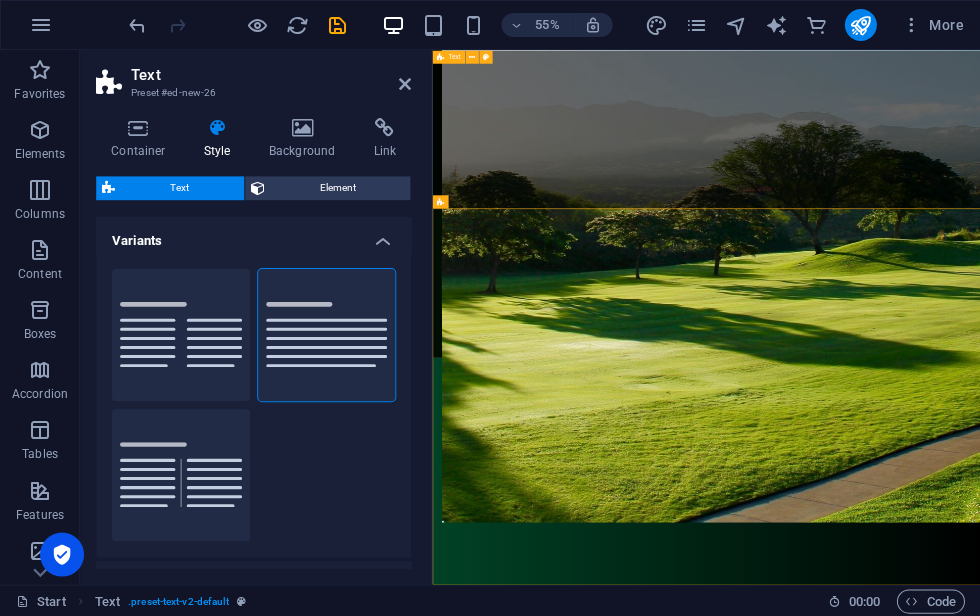 click on "Lorem ipsum dolor sitope amet, consectetur adipisicing elitip. Massumenda, dolore, cum vel modi asperiores consequatur suscipit quidem ducimus eveniet iure expedita consecteture odiogil voluptatum similique fugit voluptates atem accusamus quae quas dolorem tenetur facere tempora maiores adipisci reiciendis accusantium voluptatibus id voluptate tempore dolor harum nisi amet! Nobis, eaque. Aenean commodo ligula eget dolor. Lorem ipsum dolor sit amet, consectetuer adipiscing elit leget odiogil voluptatum similique fugit voluptates dolor. Libero assumenda, dolore, cum vel modi asperiores consequatur." at bounding box center (930, 2629) 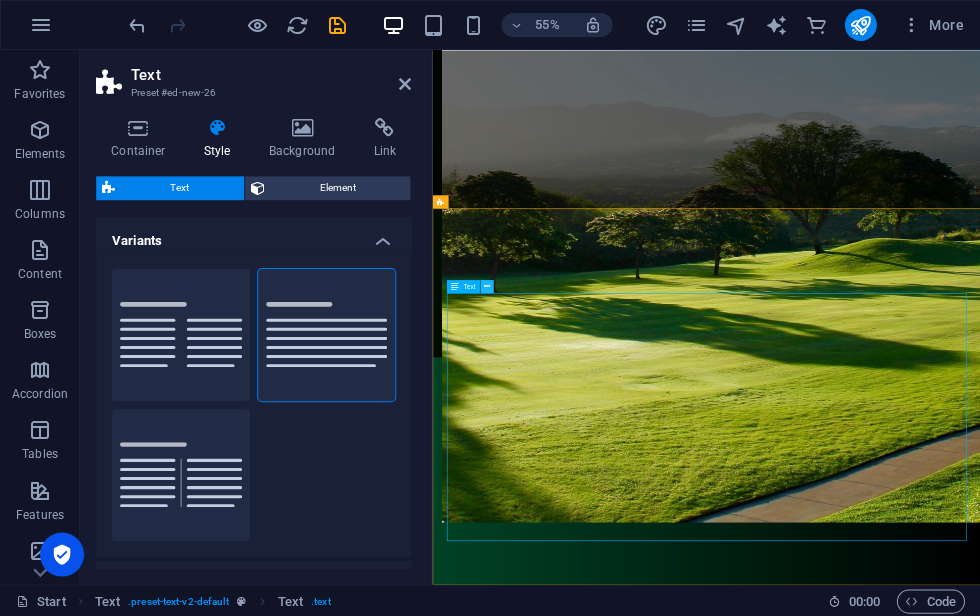 click at bounding box center [486, 285] 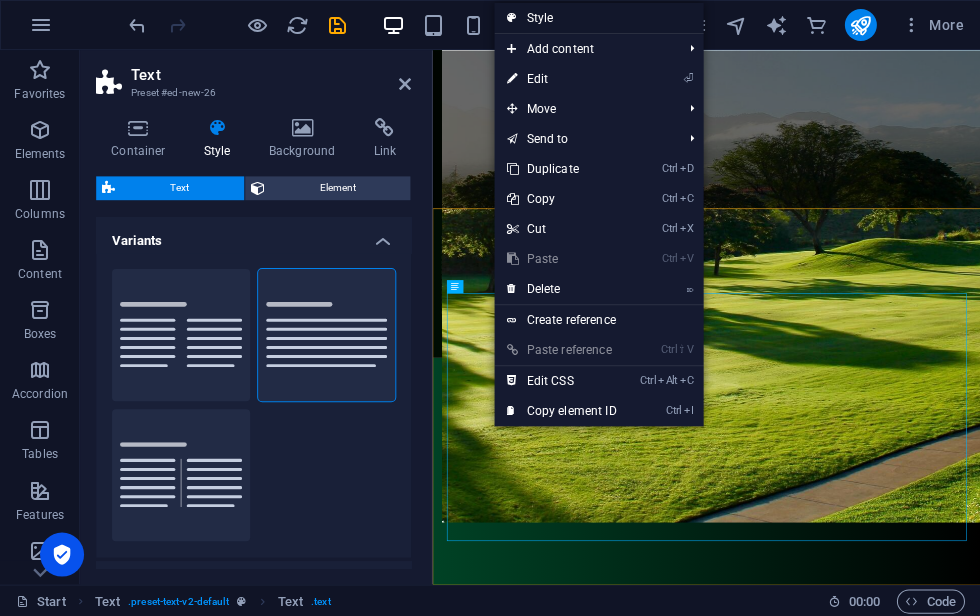 click on "Style" at bounding box center (598, 18) 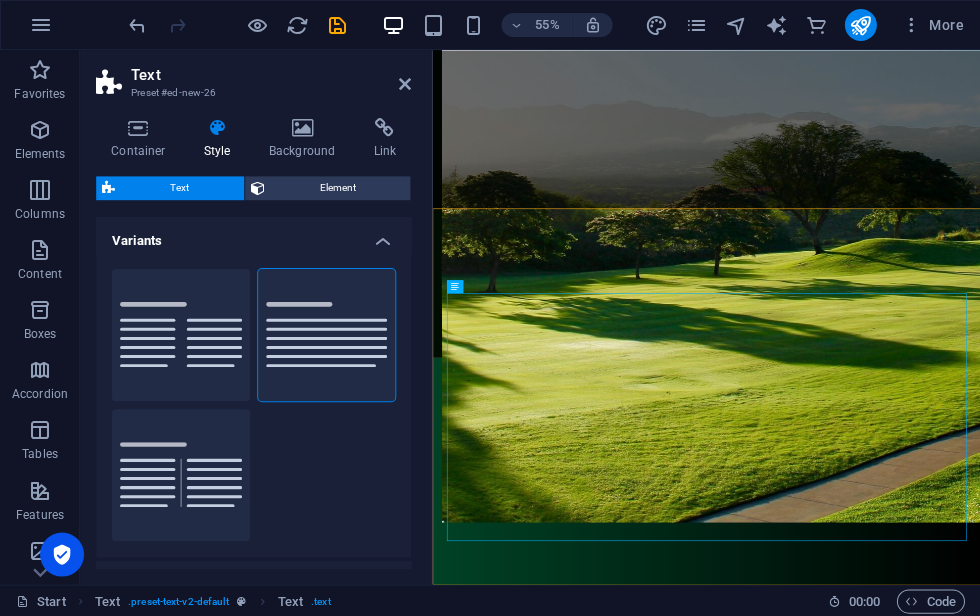 scroll, scrollTop: 0, scrollLeft: 0, axis: both 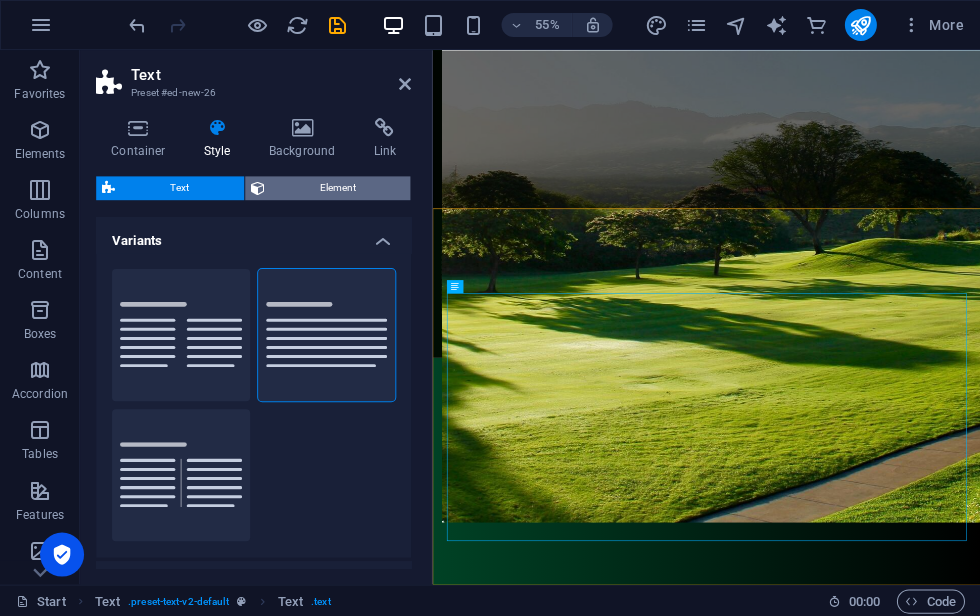 click on "Element" at bounding box center (338, 188) 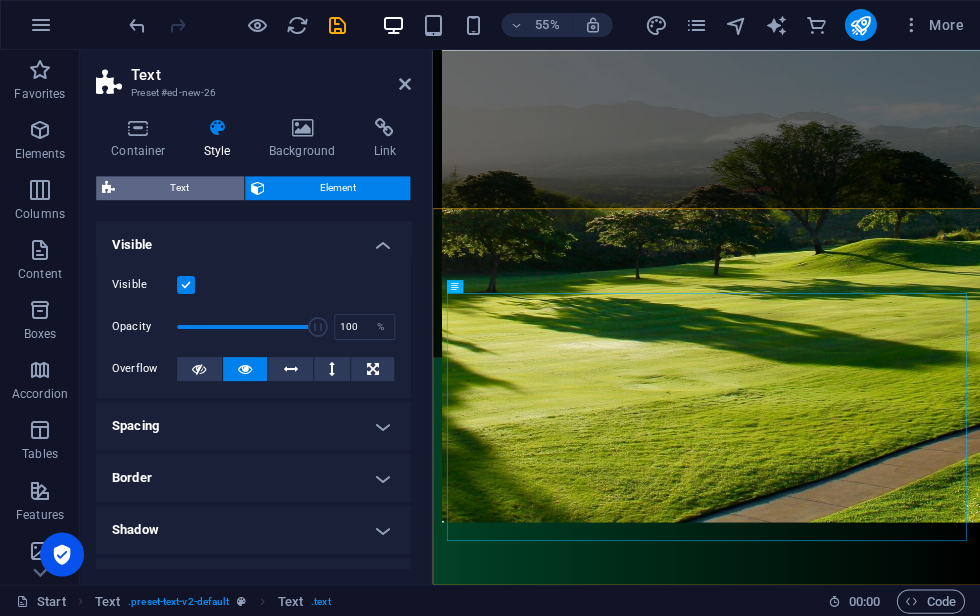 click on "Text" at bounding box center [179, 188] 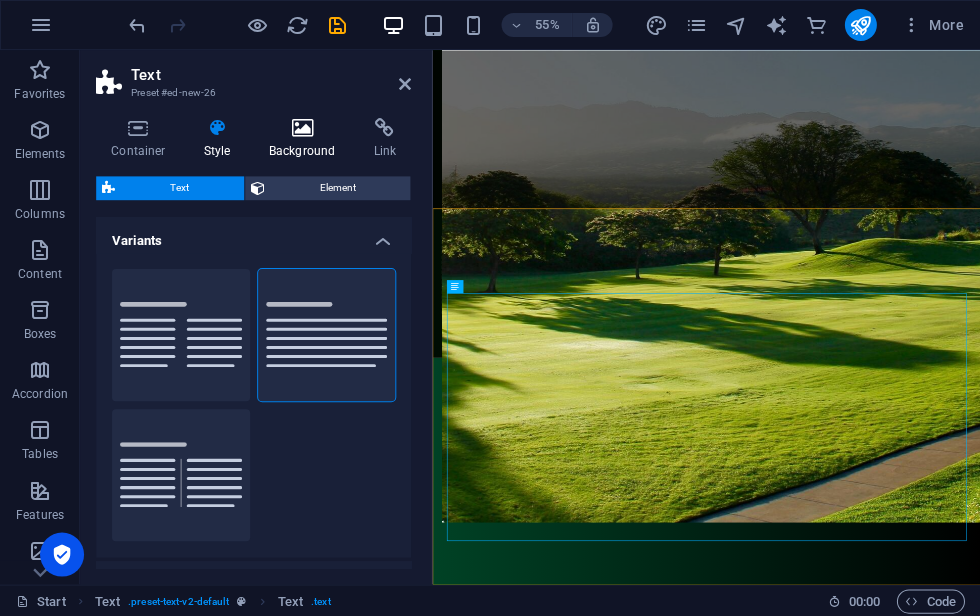 click at bounding box center (302, 128) 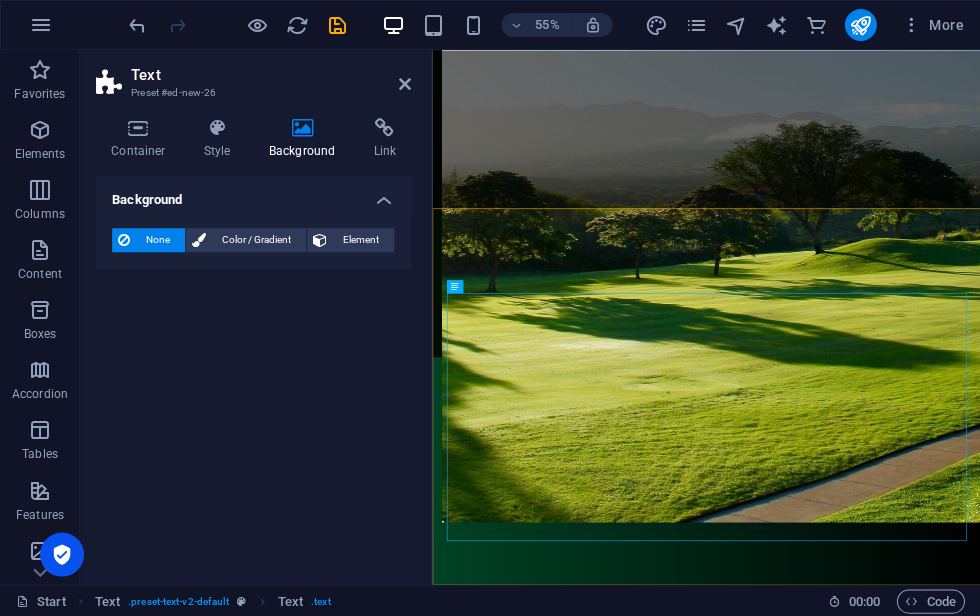 click on "Background None Color / Gradient Element Stretch background to full-width Color overlay Places an overlay over the background to colorize it Parallax 0 % Image Image slider Map Video YouTube Vimeo HTML Color Gradient Color A parent element contains a background. Edit background on parent element" at bounding box center [253, 372] 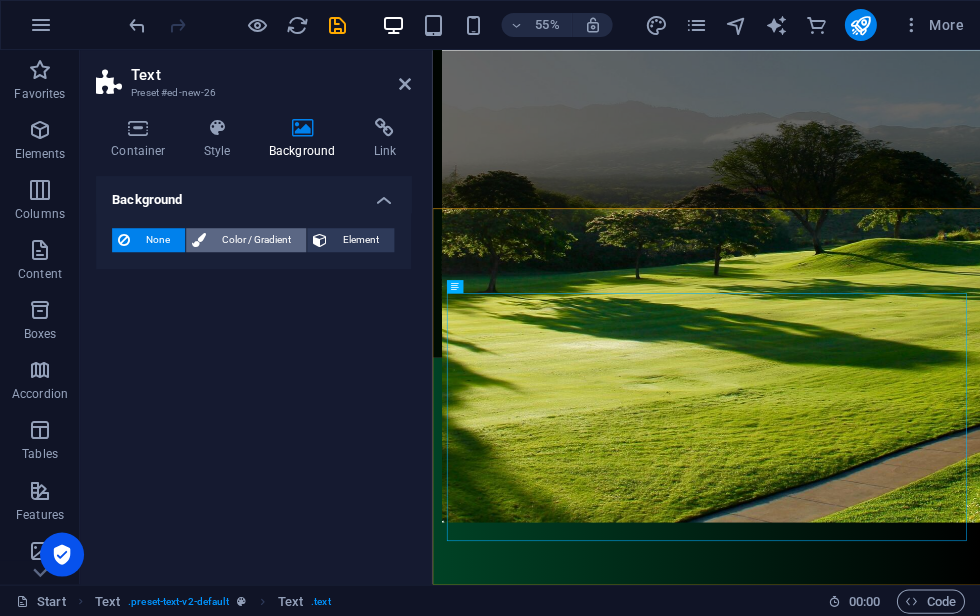 click on "Color / Gradient" at bounding box center (256, 240) 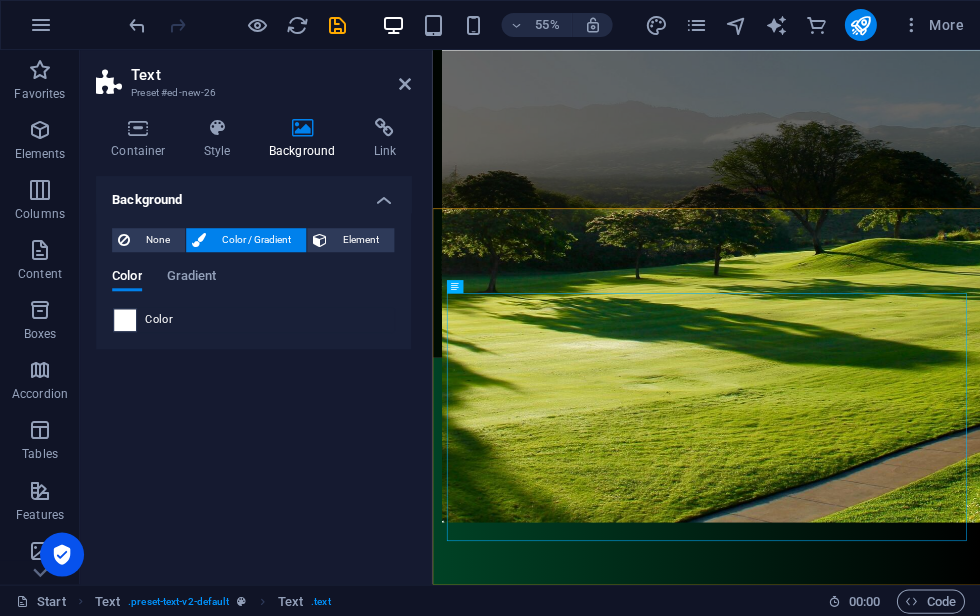 click at bounding box center [125, 320] 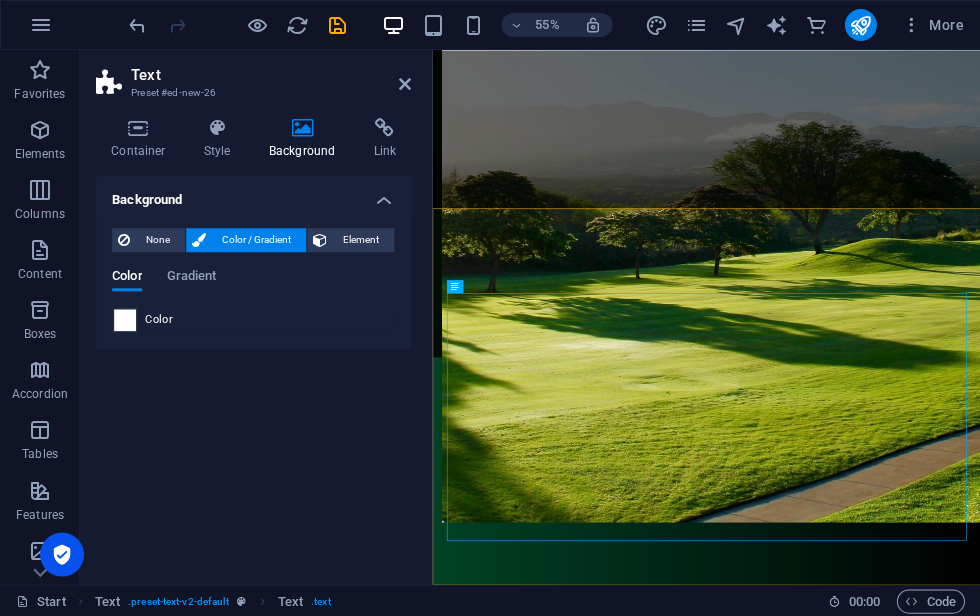 click at bounding box center (125, 320) 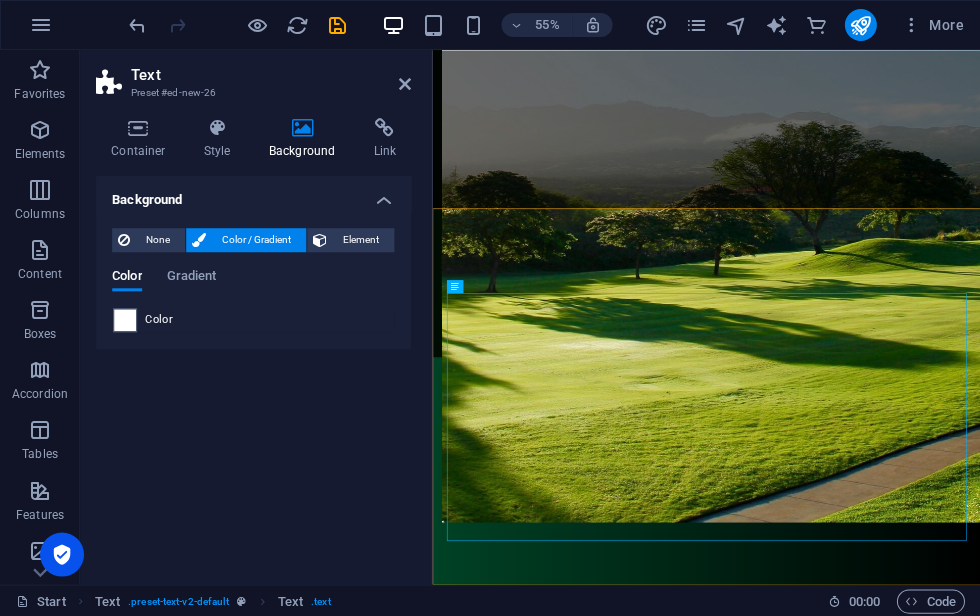 click on "Color" at bounding box center [159, 320] 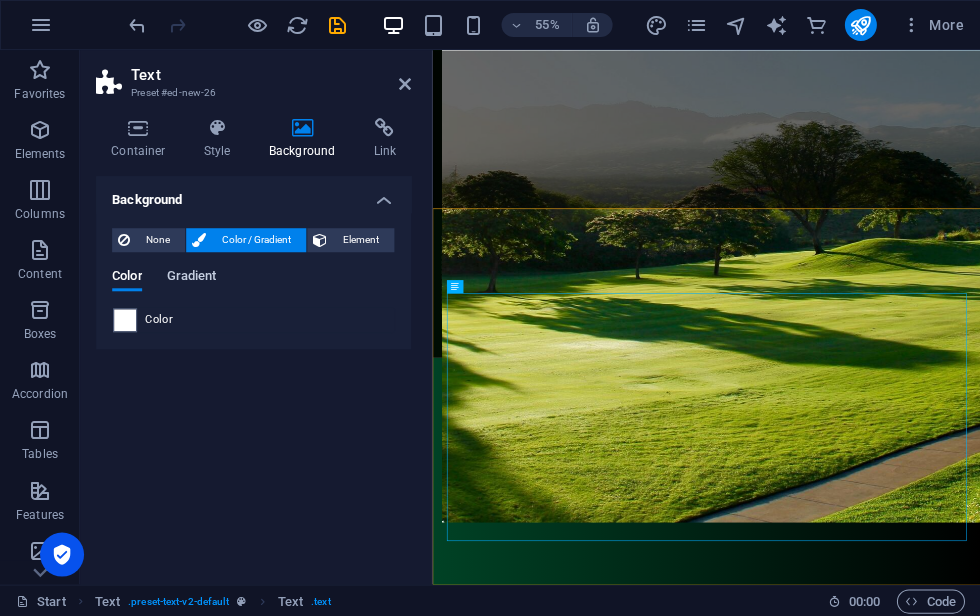 click on "Gradient" at bounding box center [191, 278] 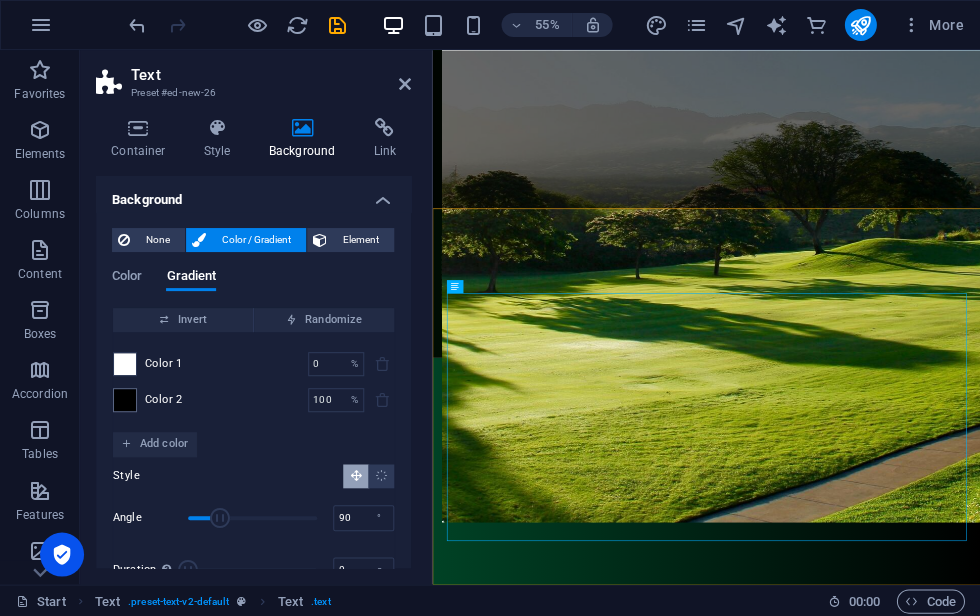 click at bounding box center [125, 364] 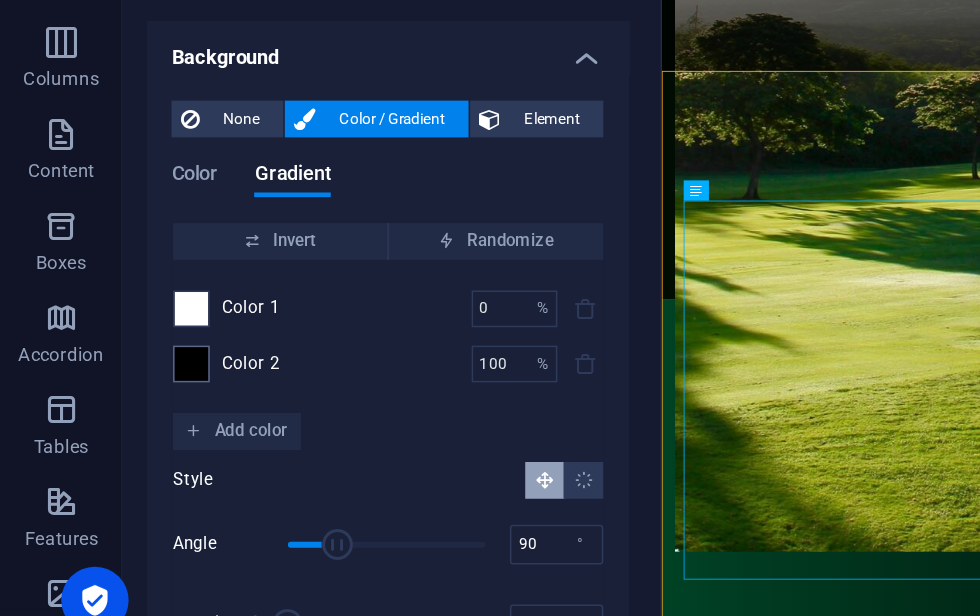 click at bounding box center [125, 364] 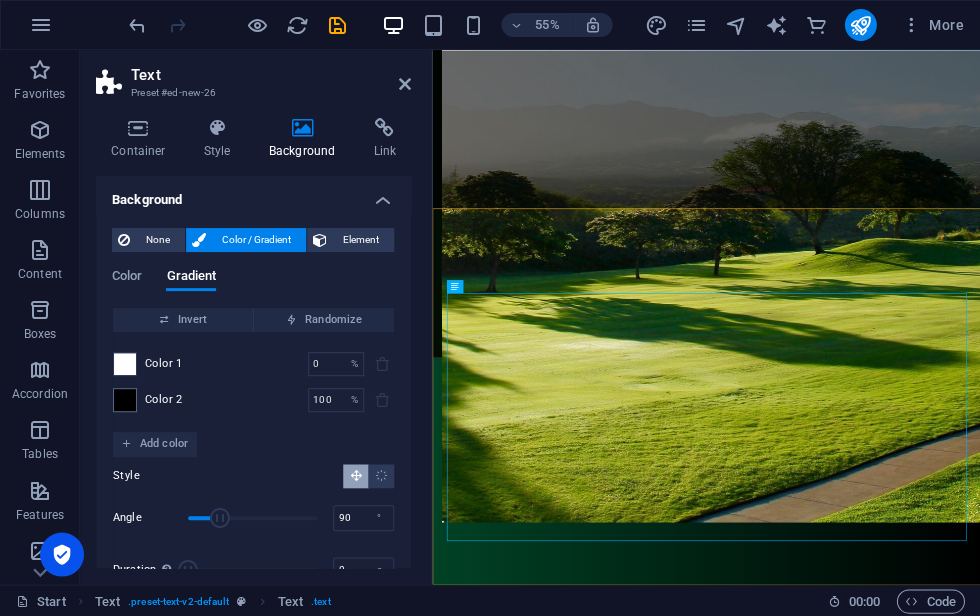 click at bounding box center (125, 364) 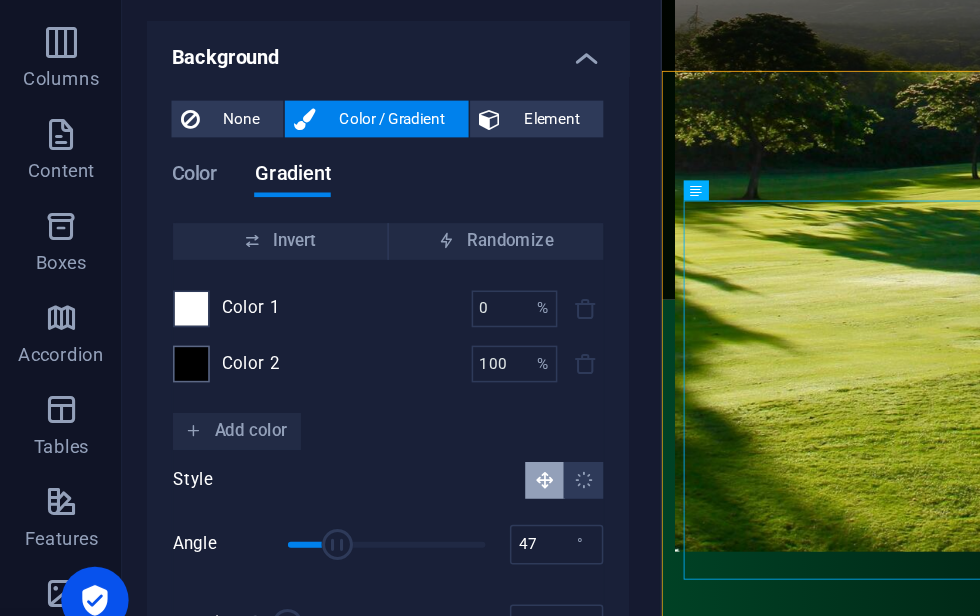 type on "50" 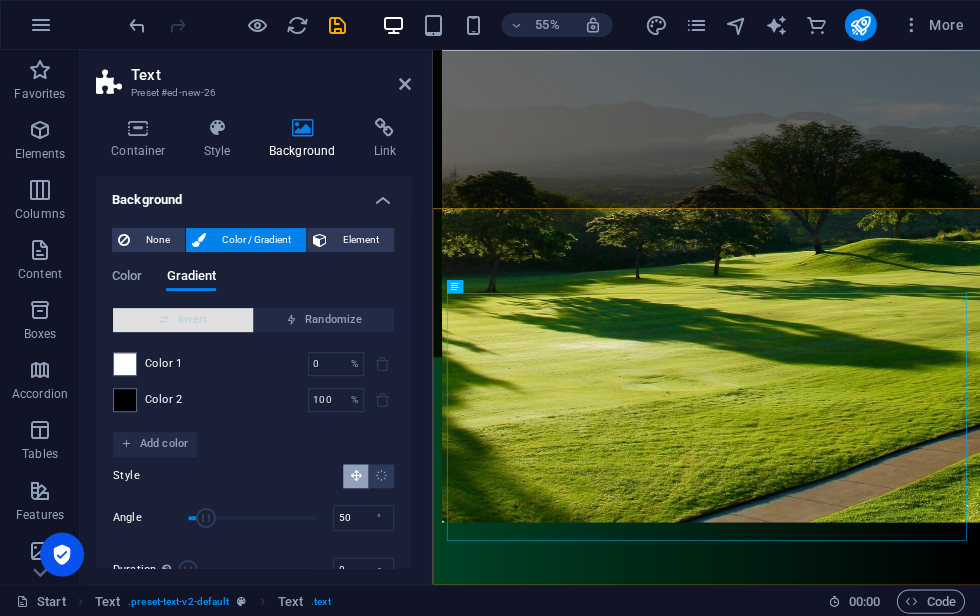 click on "Invert" at bounding box center (183, 320) 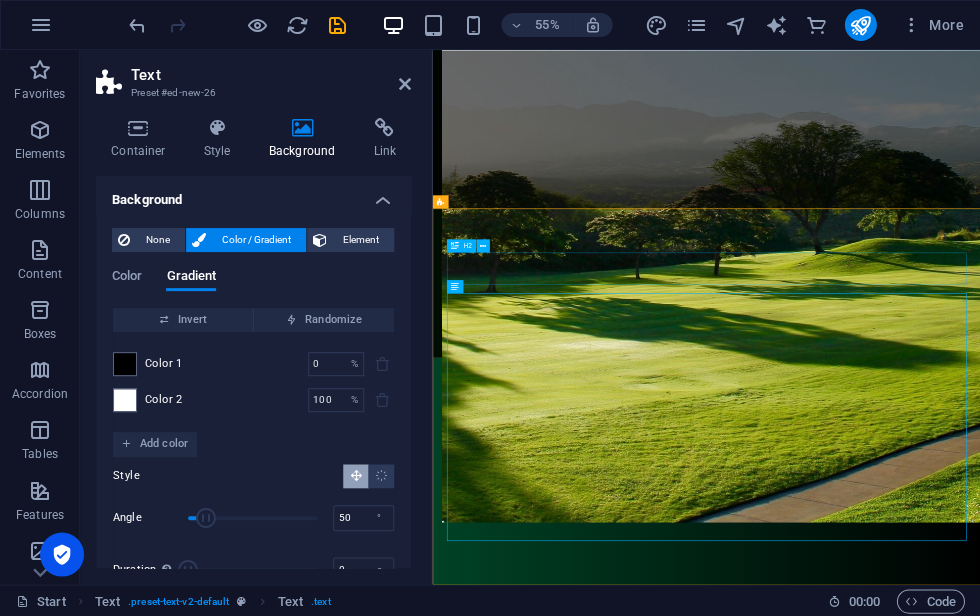click on "Headline" at bounding box center [930, 2358] 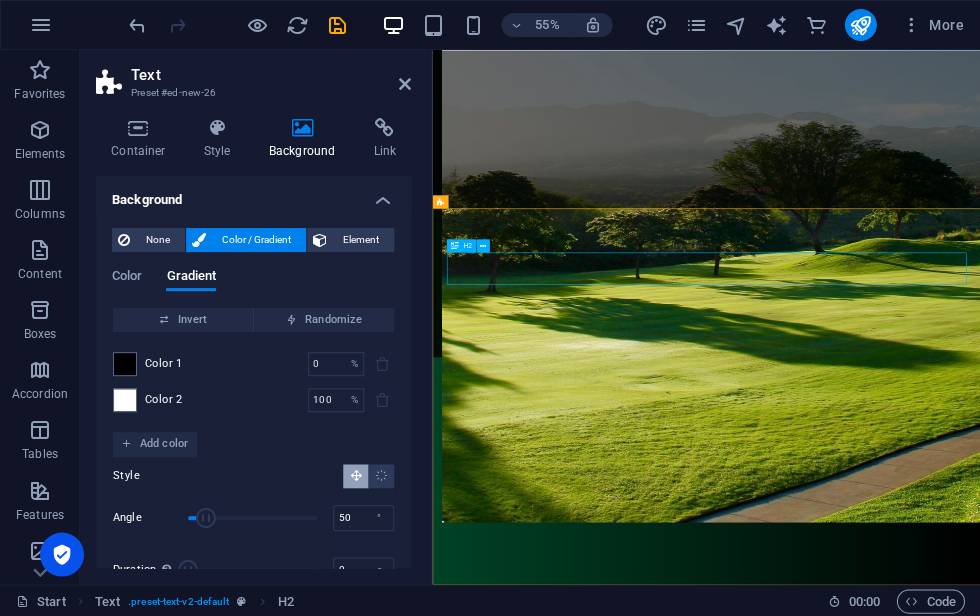 click on "H2" at bounding box center [460, 245] 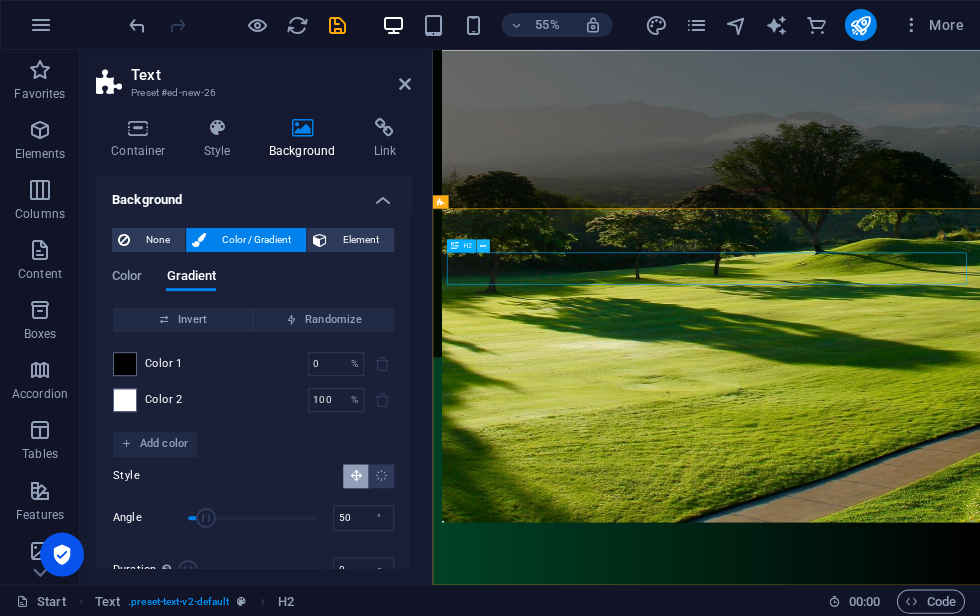 click at bounding box center [483, 245] 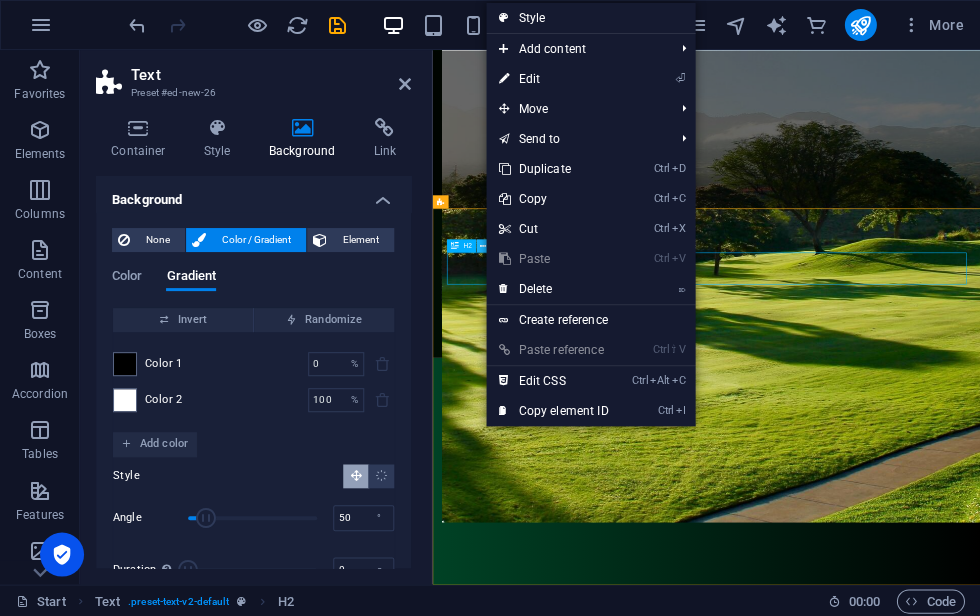 click at bounding box center [482, 245] 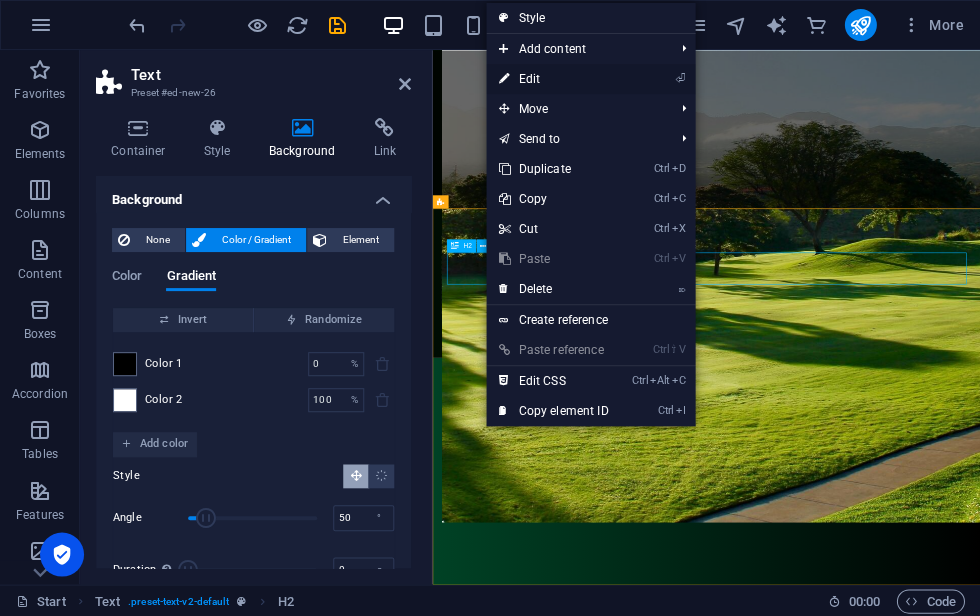 click on "⏎  Edit" at bounding box center [553, 79] 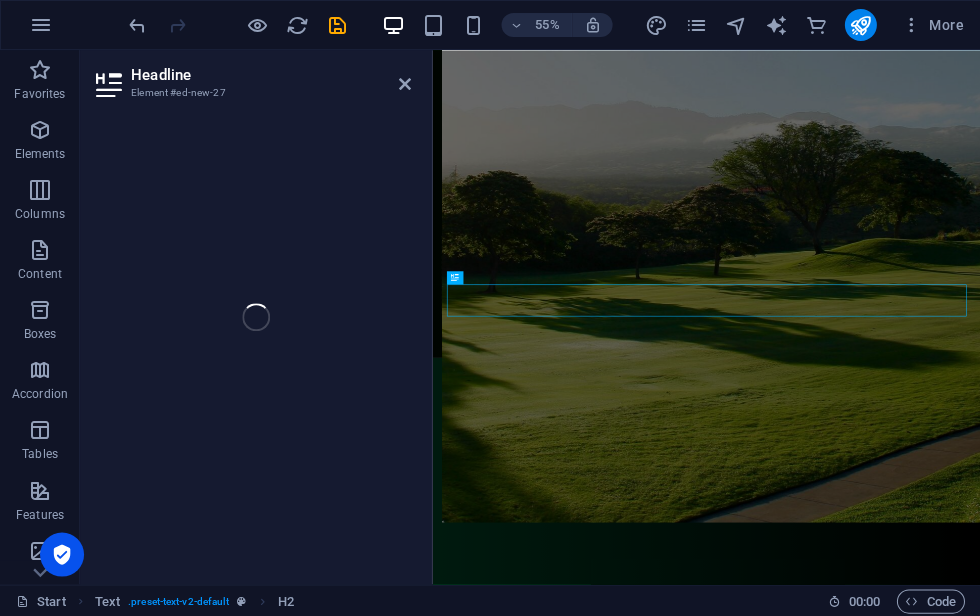scroll, scrollTop: 2318, scrollLeft: 0, axis: vertical 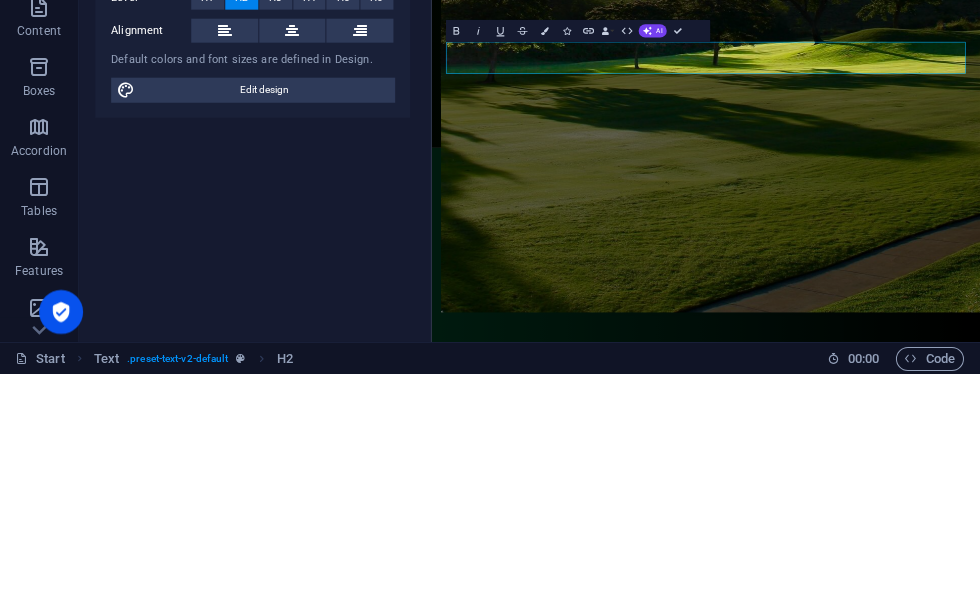 type 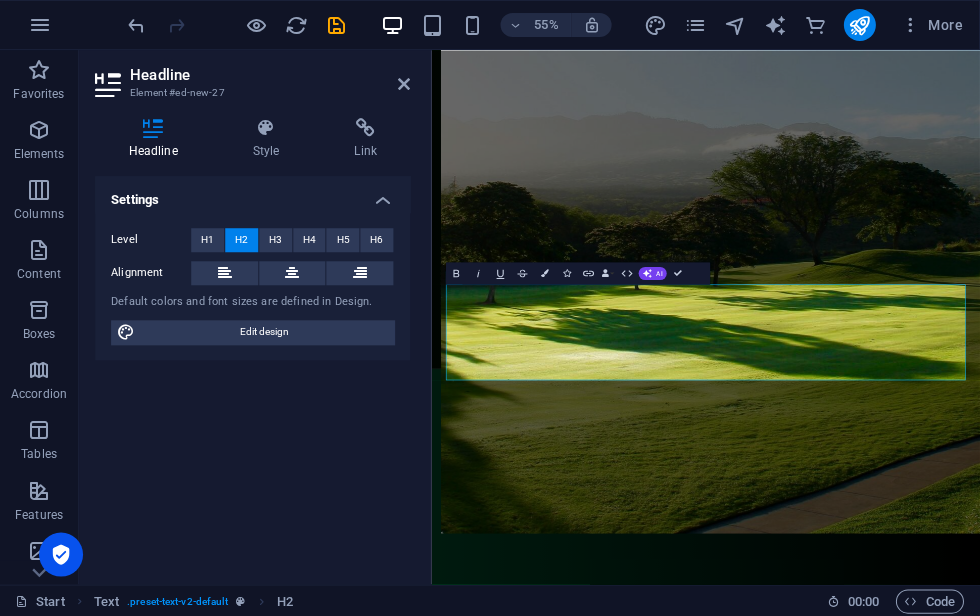 scroll, scrollTop: 2379, scrollLeft: 0, axis: vertical 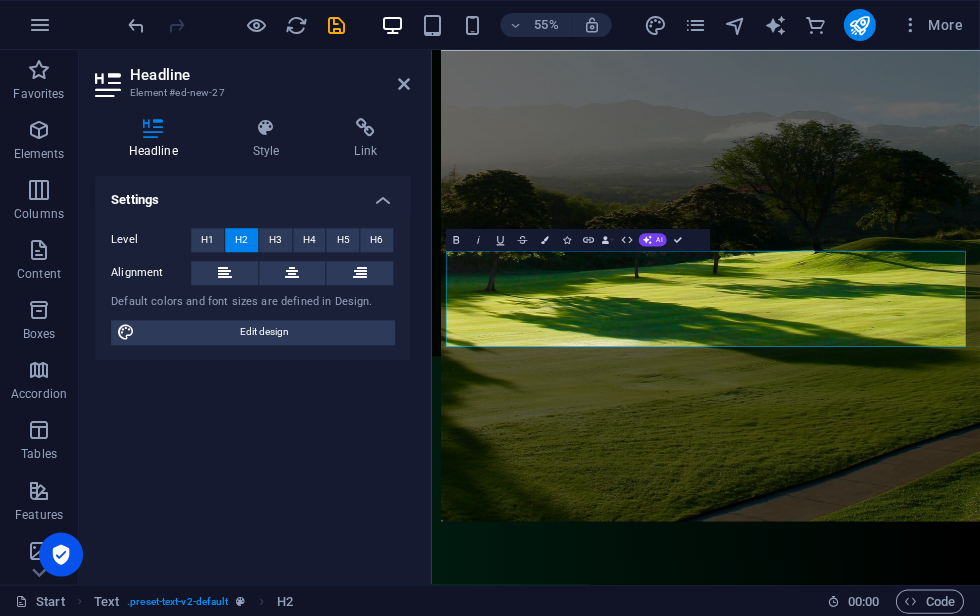 click on "Lorem ipsum dolor sitope amet, consectetur adipisicing elitip. Massumenda, dolore, cum vel modi asperiores consequatur suscipit quidem ducimus eveniet iure expedita consecteture odiogil voluptatum similique fugit voluptates atem accusamus quae quas dolorem tenetur facere tempora maiores adipisci reiciendis accusantium voluptatibus id voluptate tempore dolor harum nisi amet! Nobis, eaque. Aenean commodo ligula eget dolor. Lorem ipsum dolor sit amet, consectetuer adipiscing elit leget odiogil voluptatum similique fugit voluptates dolor. Libero assumenda, dolore, cum vel modi asperiores consequatur." at bounding box center [929, 2800] 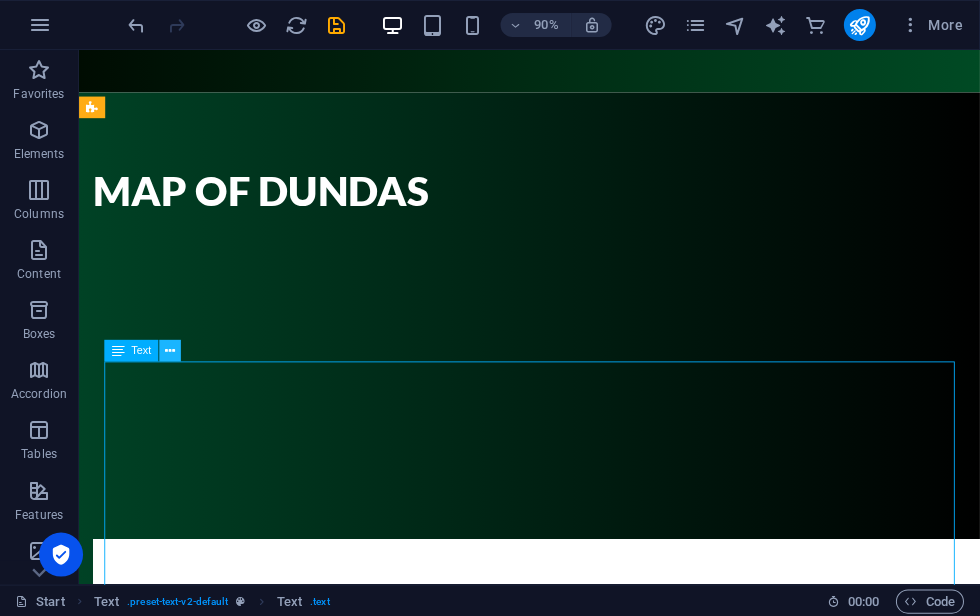 click at bounding box center (171, 350) 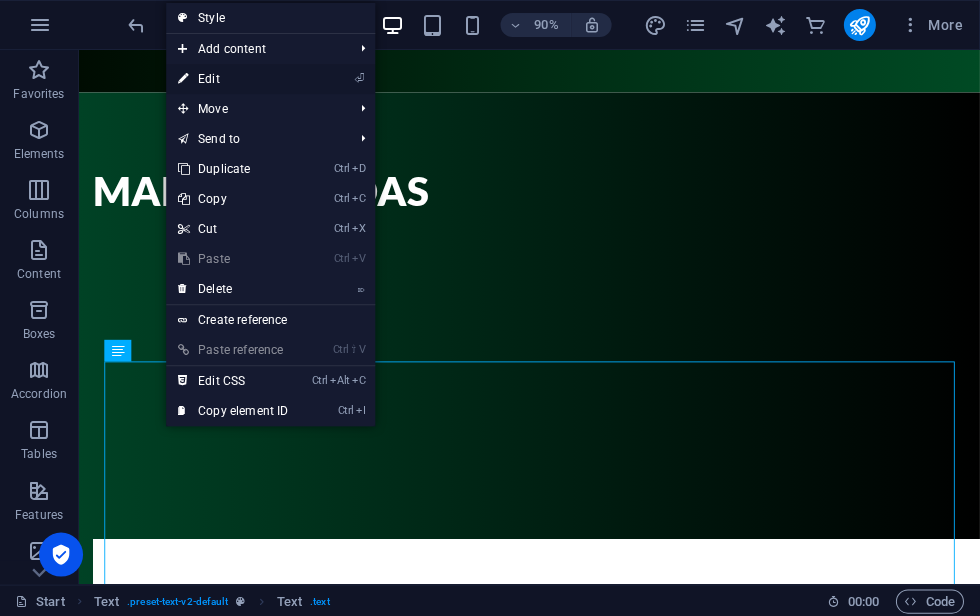 click on "⏎  Edit" at bounding box center [234, 79] 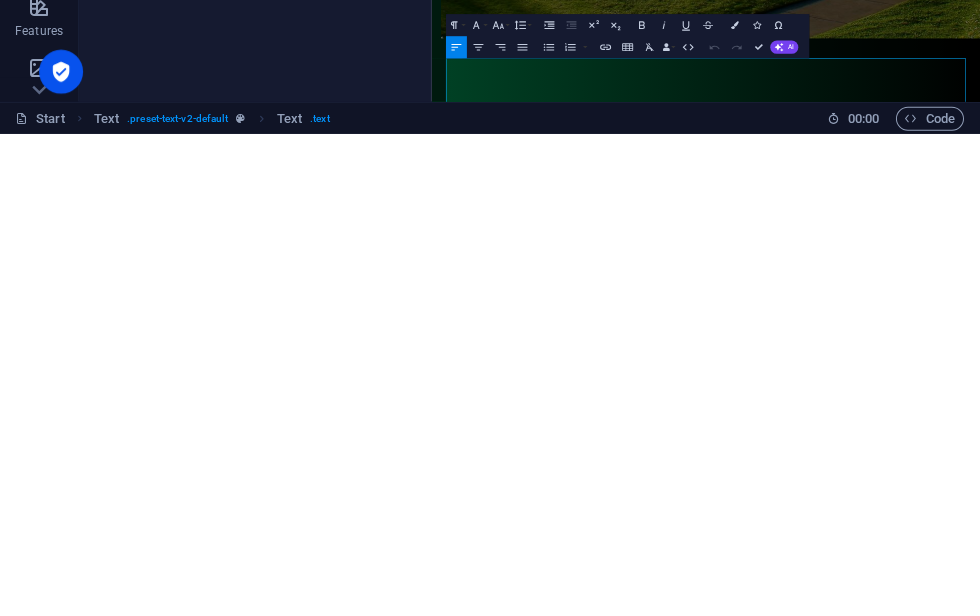 scroll, scrollTop: 2042, scrollLeft: 0, axis: vertical 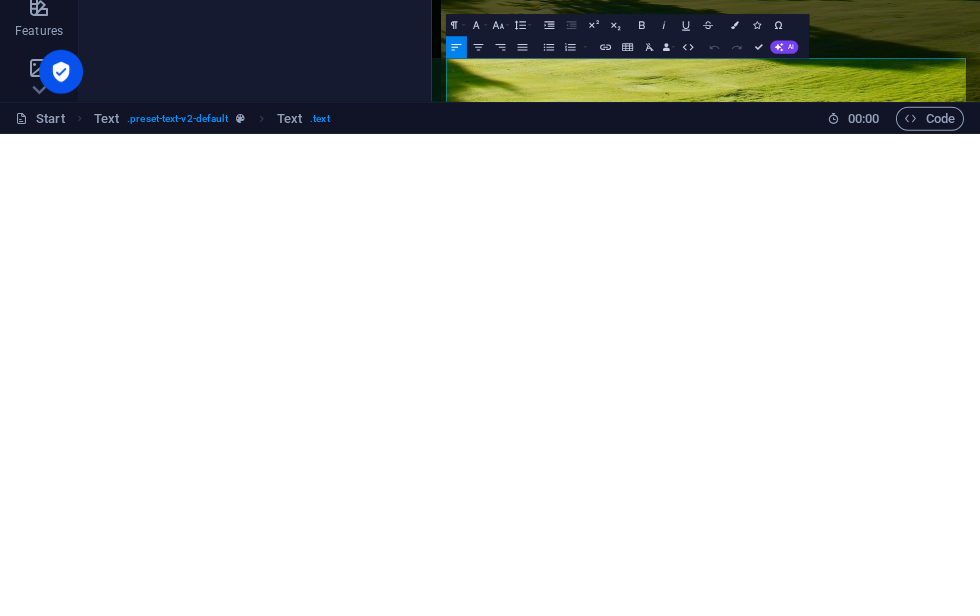 type 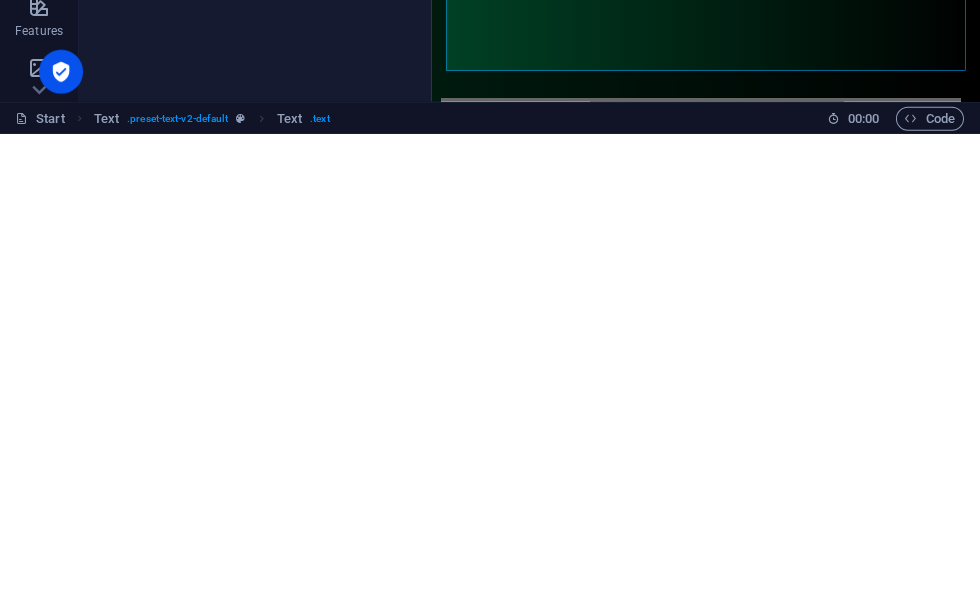 scroll, scrollTop: 2466, scrollLeft: 0, axis: vertical 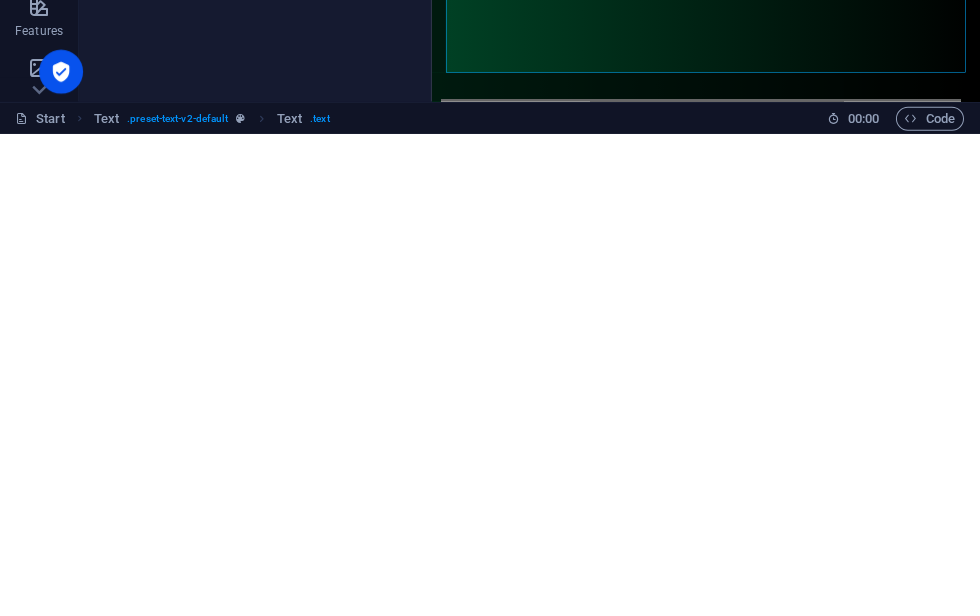 click on "Lorem ipsum dolor sitope amet, consectetur adipisicing elitip. Massumenda, dolore, cum vel modi asperiores consequatur suscipit quidem ducimus eveniet iure expedita consecteture odiogil voluptatum similique fugit voluptates atem accusamus quae quas dolorem tenetur facere tempora maiores adipisci reiciendis accusantium voluptatibus id voluptate tempore dolor harum nisi amet! Nobis, eaque. Aenean commodo ligula eget dolor. Lorem ipsum dolor sit amet, consectetuer adipiscing elit leget odiogil voluptatum similique fugit voluptates dolor. Libero assumenda, dolore, cum vel modi asperiores consequatur." at bounding box center (929, 2231) 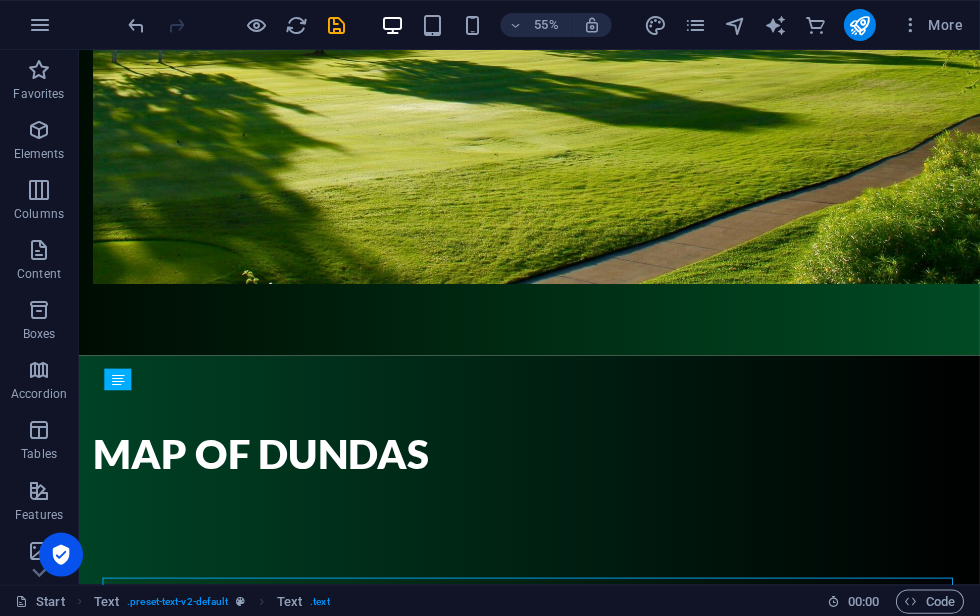 scroll, scrollTop: 2347, scrollLeft: 0, axis: vertical 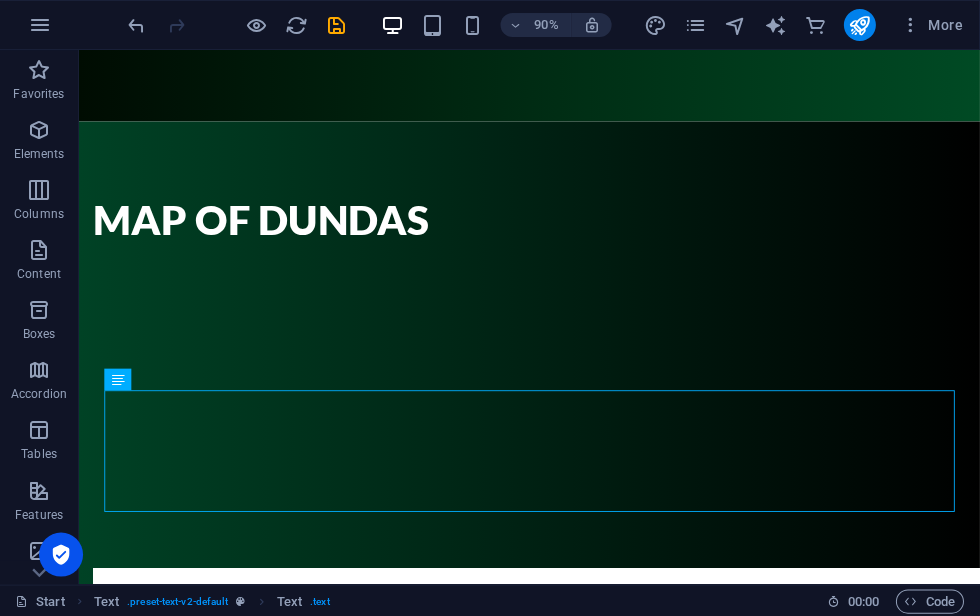 click on "Grow a garden is an amazing game. it is a game where you have a garden, and yap yap yap yap yap yap………… enough of that." at bounding box center [579, 2166] 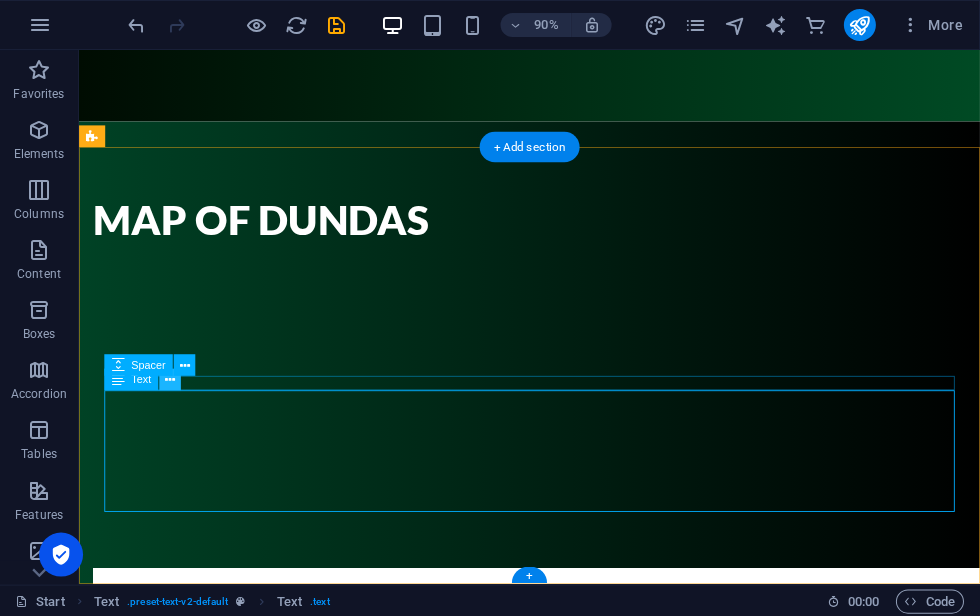 click at bounding box center (171, 379) 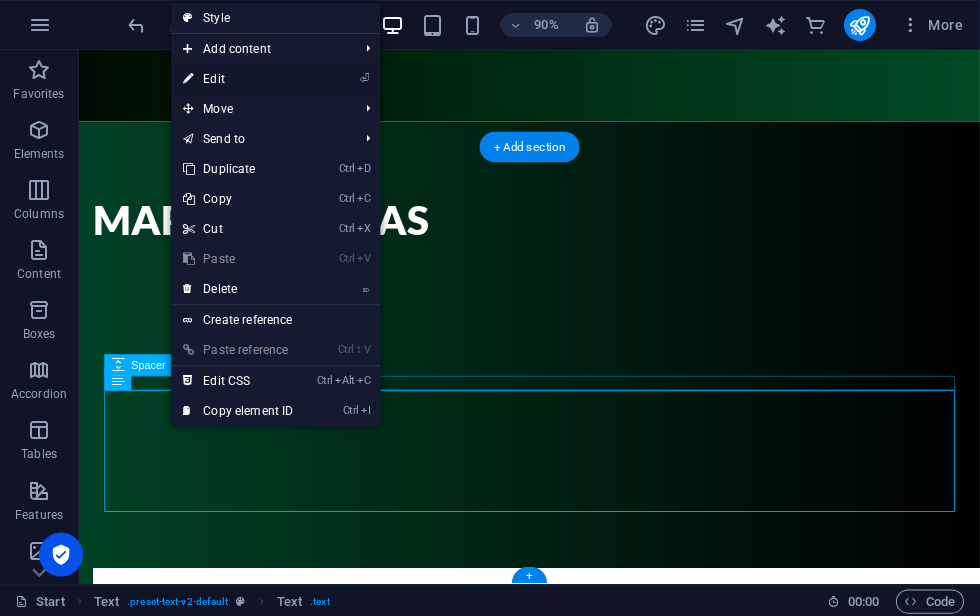 click on "⏎  Edit" at bounding box center (239, 79) 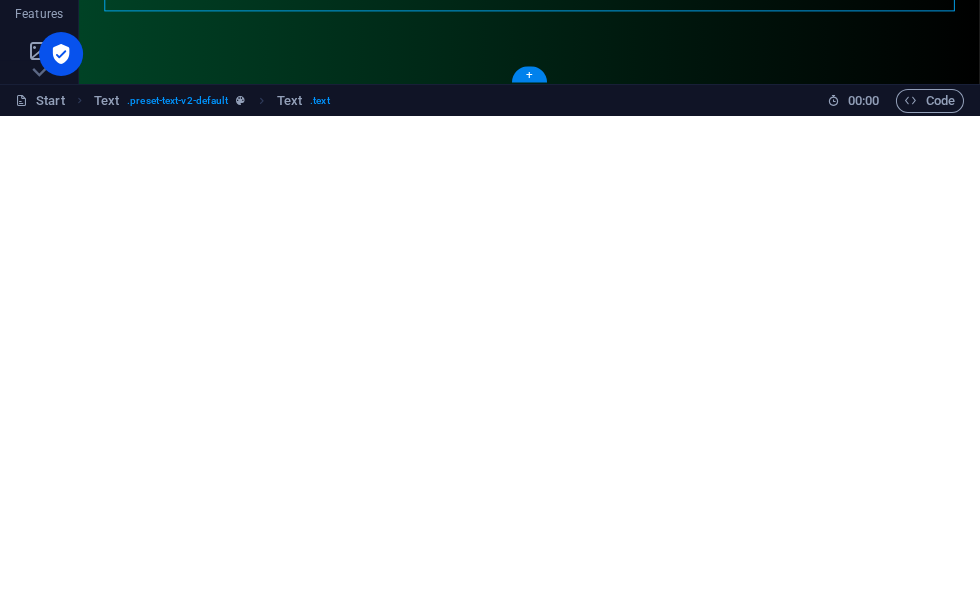 scroll, scrollTop: 2042, scrollLeft: 0, axis: vertical 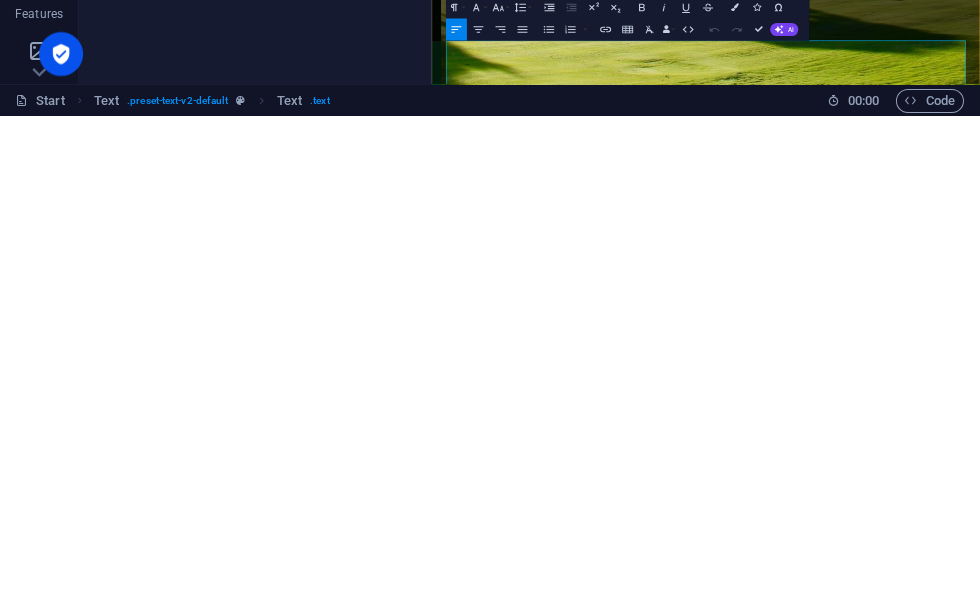 click on "Grow a garden is an amazing game. it is a game where you have a garden, and yap yap yap yap yap yap………… enough of that." at bounding box center [929, 2457] 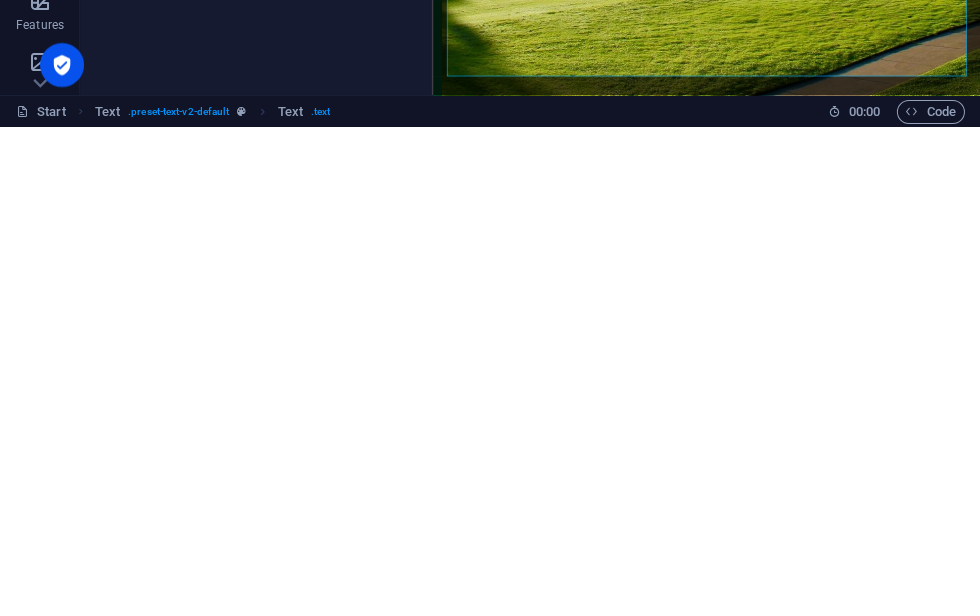 scroll, scrollTop: 2177, scrollLeft: 0, axis: vertical 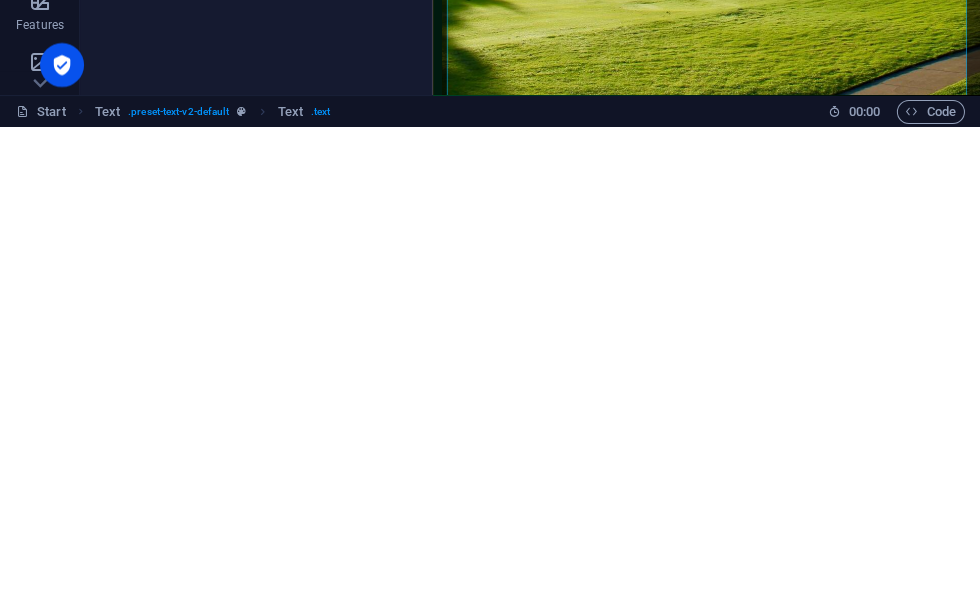click on "Grow a garden is an amazing game. it is a game where you have a garden, and yap yap yap yap yap yap………… enough of that.                       Skibidi rizz and all of that are mogging [PERSON_NAME]‘s mom and rizzing charizmatic boys is illegal in [GEOGRAPHIC_DATA]" at bounding box center [930, 2378] 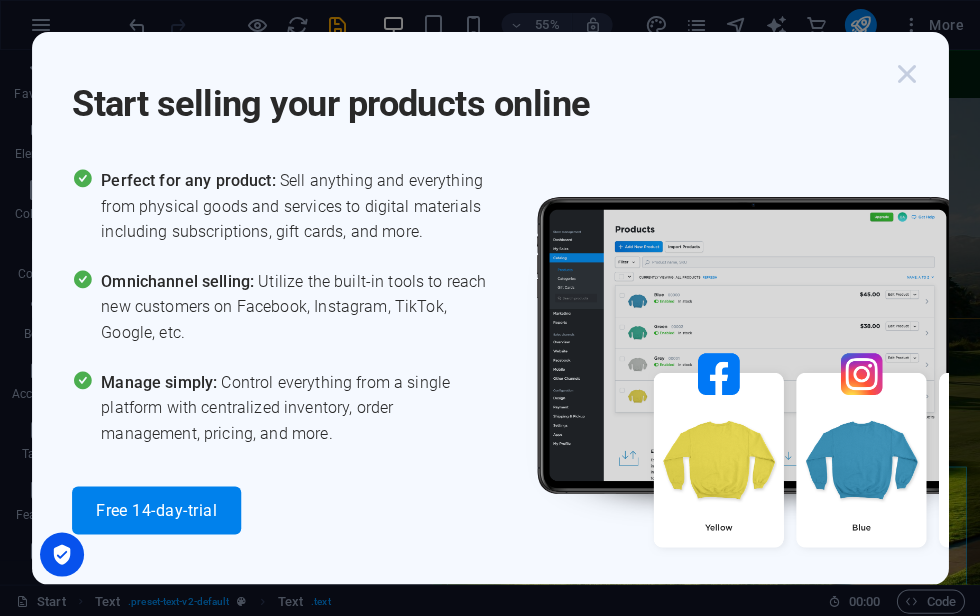 click at bounding box center [906, 74] 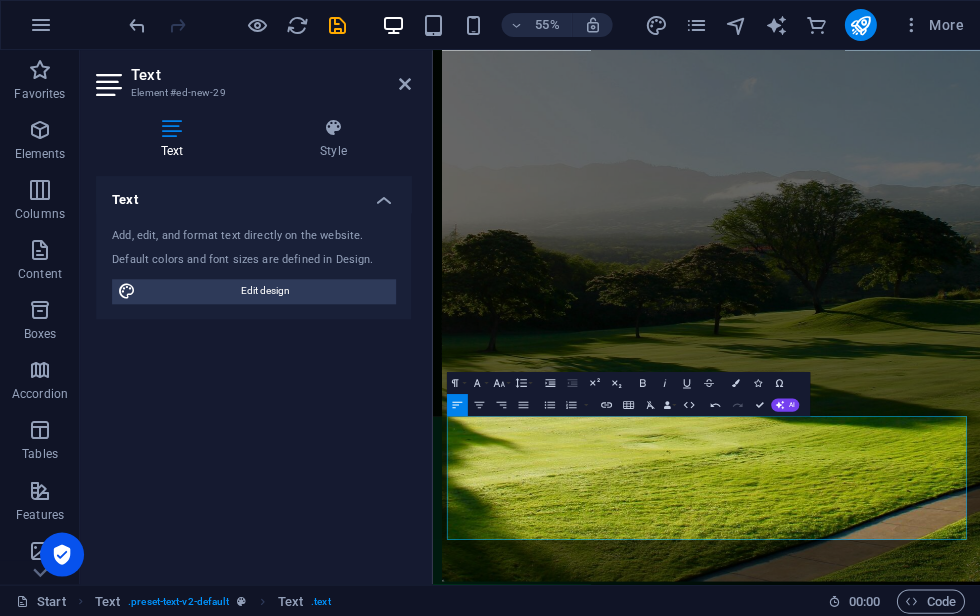 scroll, scrollTop: 2267, scrollLeft: 0, axis: vertical 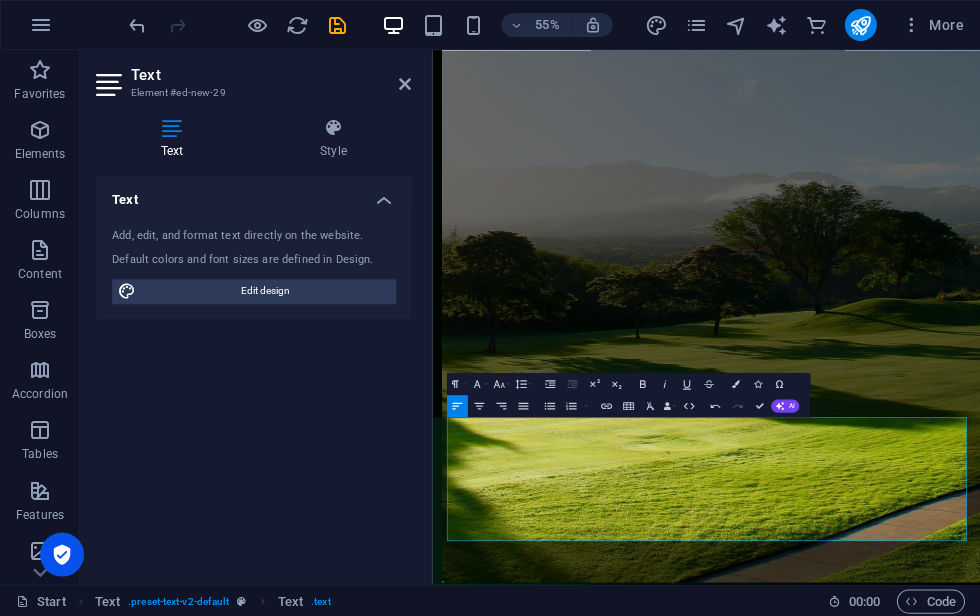 click on "Grow a garden is an amazing game. it is a game where you have a garden, and yap yap yap yap yap yap………… enough of that.                       Skibidi rizz and all of that are mogging [PERSON_NAME]‘s mom and rizzing charismatic  boys is illegal in [GEOGRAPHIC_DATA]" at bounding box center (930, 2777) 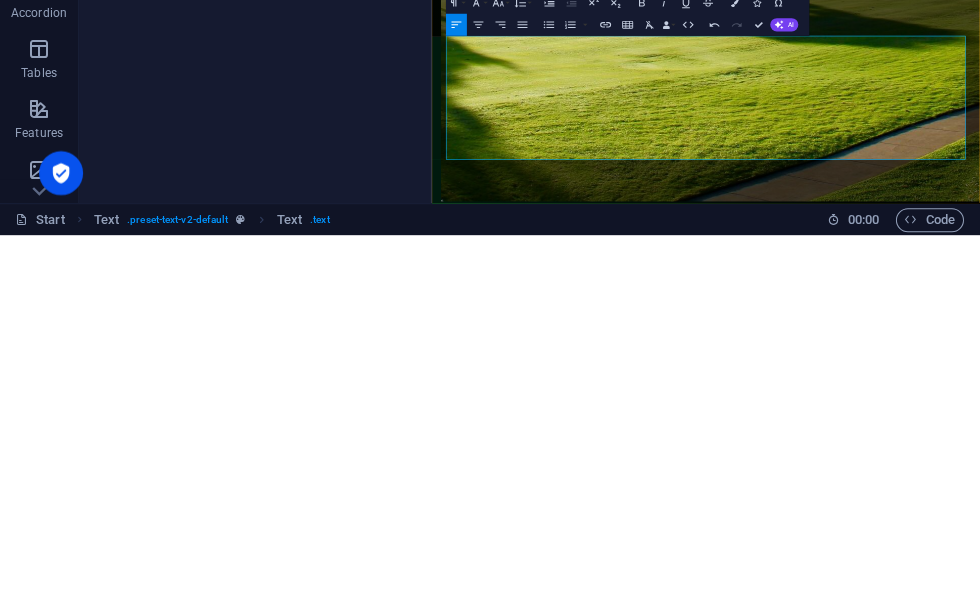 click on "Grow a garden is an amazing game. it is a game where you have a garden, and yap yap yap yap yap yap………… enough of that.                       Skibidi rizz and all of that are mogging [PERSON_NAME]‘s mom and rizzing charismatic  boys is illegal in [GEOGRAPHIC_DATA]" at bounding box center [929, 2396] 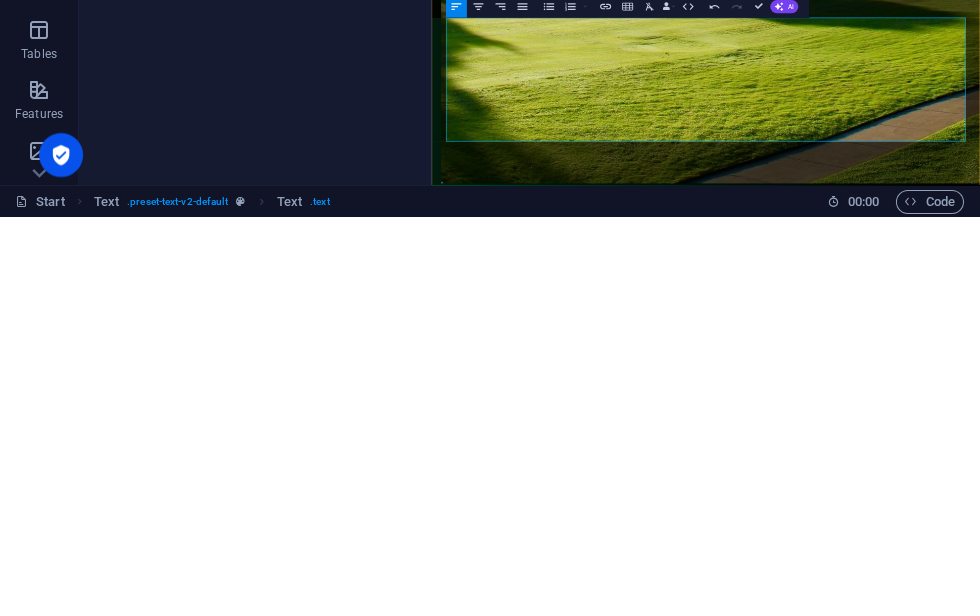 click on "Grow a garden is an amazing game. it is a game where you have a garden, and yap yap yap yap yap yap………… enough of that.                       Skibidi rizz and all of that are mogging [PERSON_NAME]‘s mom and rizzing charismatic  boys is illegal in [GEOGRAPHIC_DATA]" at bounding box center [929, 2378] 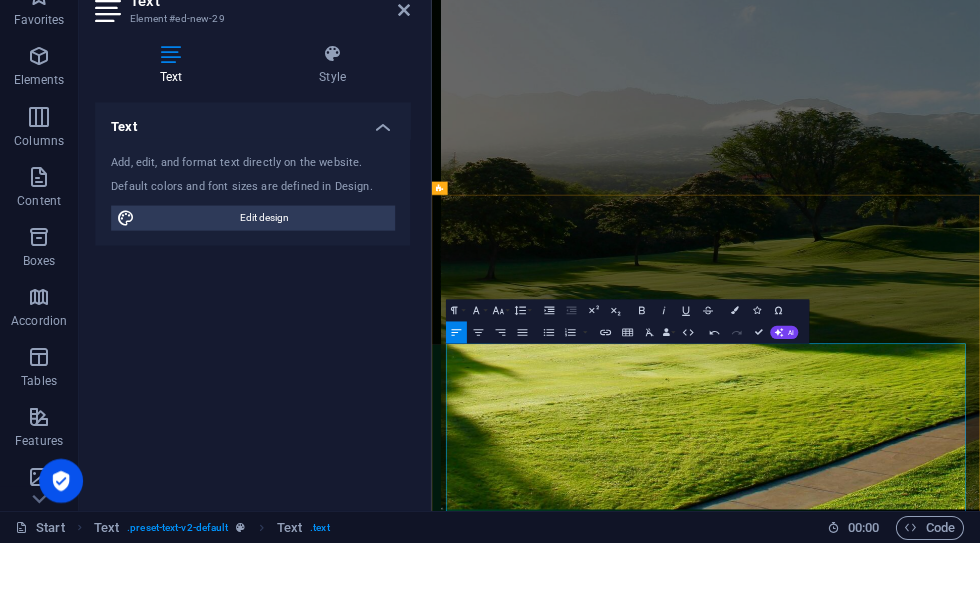 click on "Grow a garden is an amazing game. it is a game where you have a garden, and yap yap yap yap yap yap………… enough of that.                       Skibidi rizz and all of that are mogging [PERSON_NAME]‘s mom and rizzing charismatic boys is illegal in [GEOGRAPHIC_DATA]. Yap yap yap yap yap yap yap yap yap yap yap yap yap yap yap………… i love yapping. Yap yap yap yap. [PERSON_NAME] jequison and [PERSON_NAME]" at bounding box center (929, 2771) 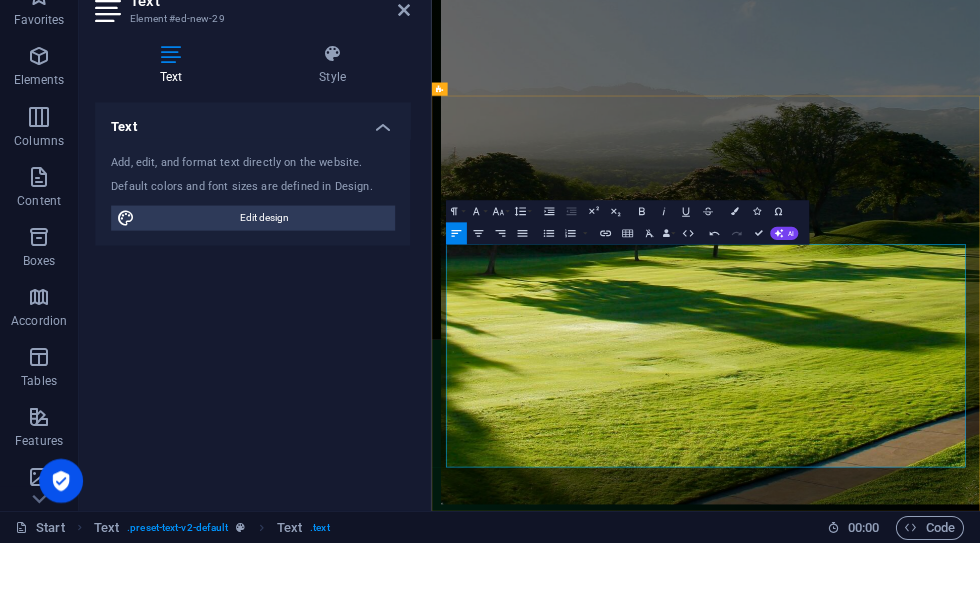 scroll, scrollTop: 2447, scrollLeft: 0, axis: vertical 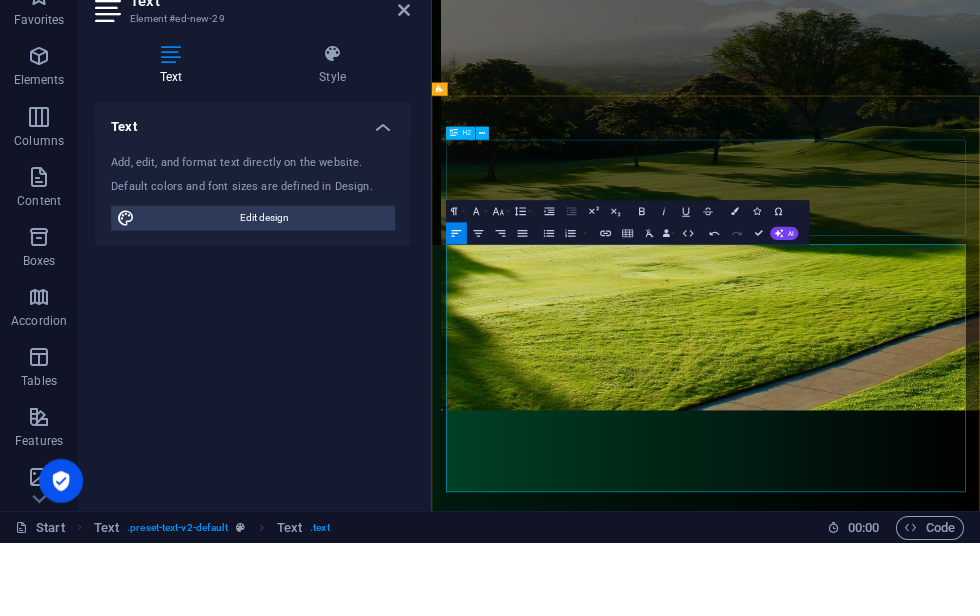 click on "This is secret. if you see this you will be rewarded 100,000,000B [PERSON_NAME] and 5 dragonflys in grow a garden" at bounding box center [929, 2301] 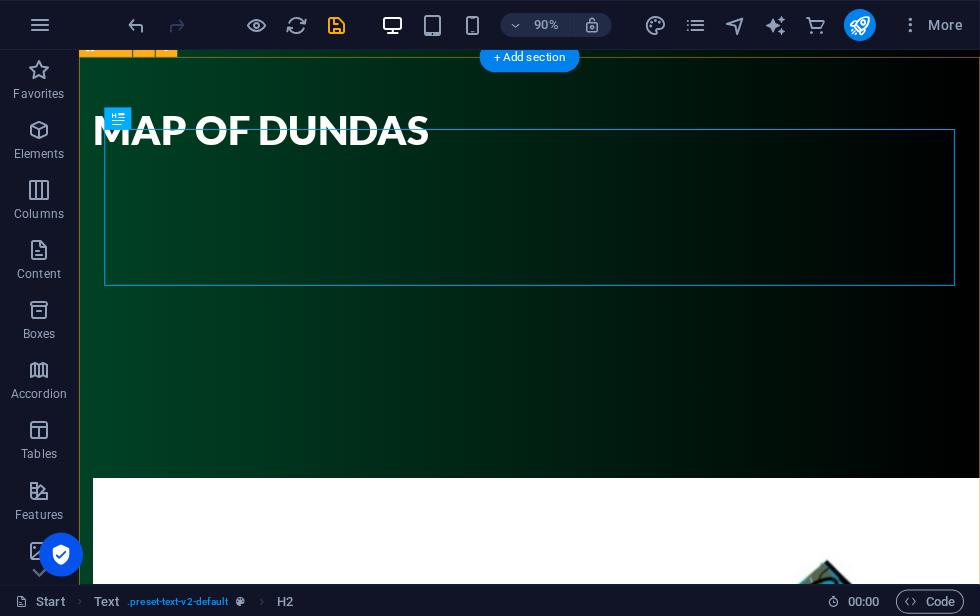 click on "This is secret. if you see this you will be rewarded 100,000,000B [PERSON_NAME] and 5 dragonflys in grow a garden Grow a garden is an amazing game. it is a game where you have a garden, and yap yap yap yap yap yap………… enough of that.                       Skibidi rizz and all of that are mogging [PERSON_NAME]‘s mom and rizzing charismatic boys is illegal in [GEOGRAPHIC_DATA]. Yap yap yap yap yap yap yap yap yap yap yap yap yap yap yap………… i love yapping. Yap yap yap yap. [PERSON_NAME] jequison and [PERSON_NAME] are joggers and will never give up a burning bud. And Pig From Dig ChazRat is him and he skibidis all over town he will never stop. No no no no no no no no no no no no no no no no no no no no." at bounding box center (579, 2122) 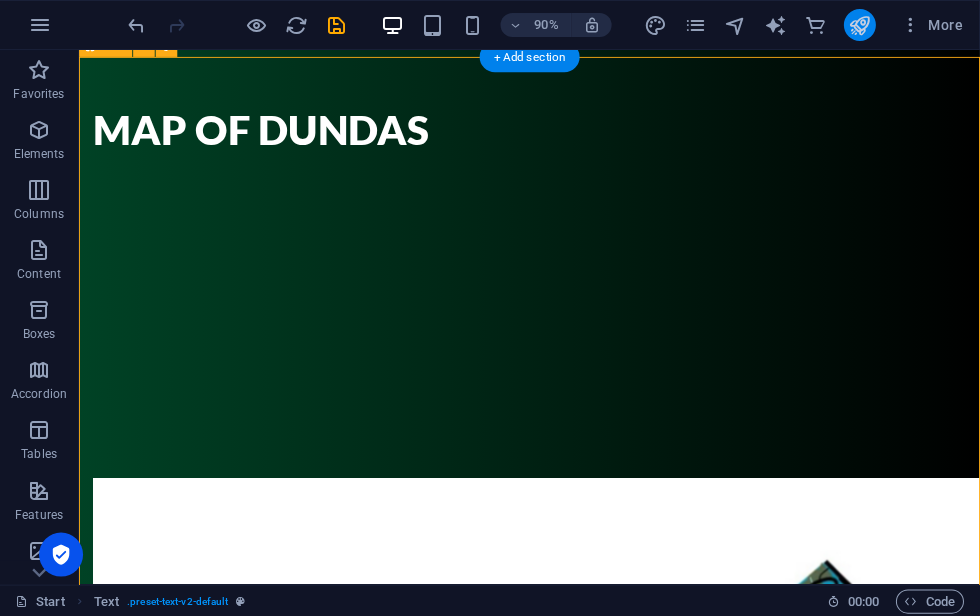 click at bounding box center (859, 25) 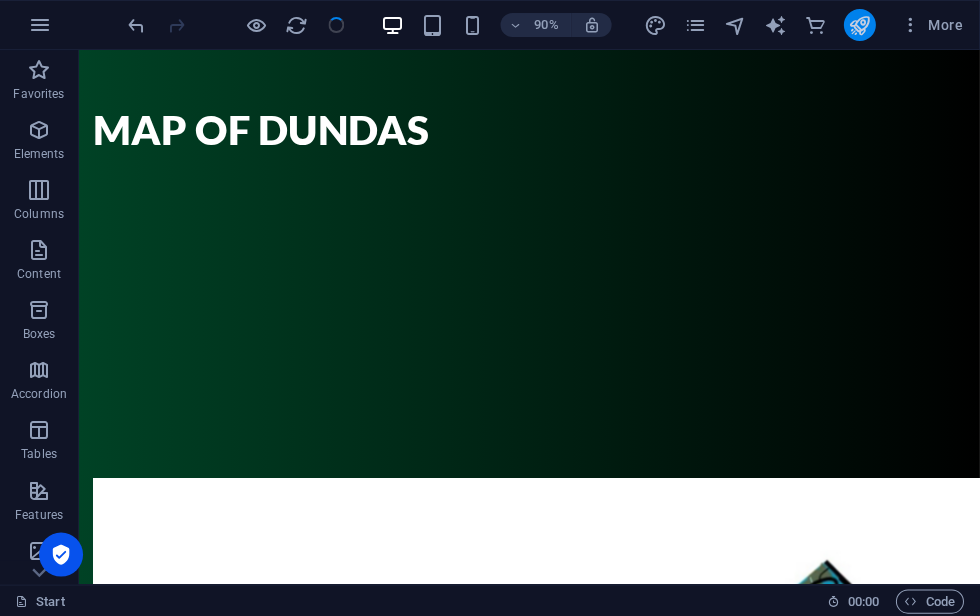 click at bounding box center (859, 25) 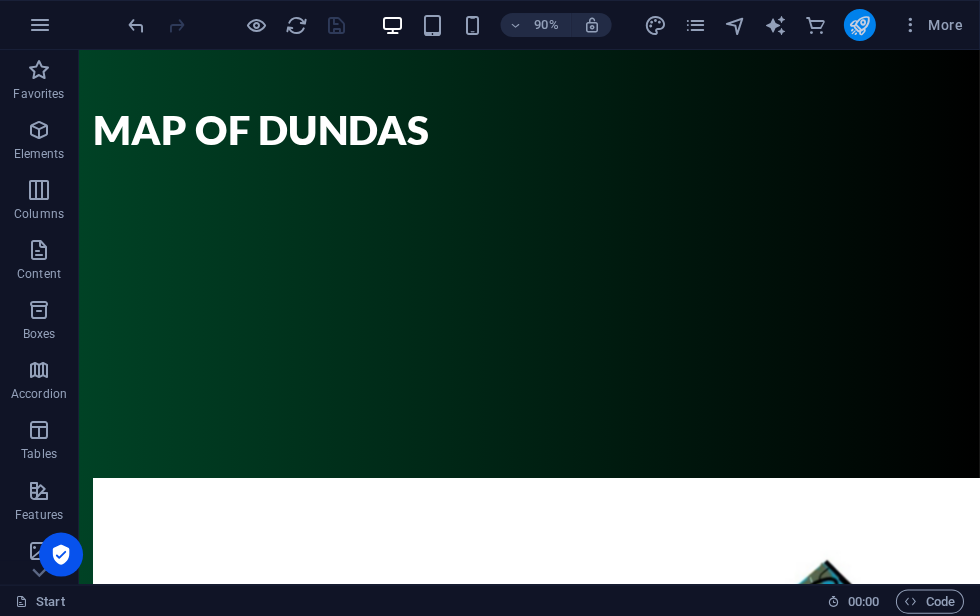 click at bounding box center (859, 25) 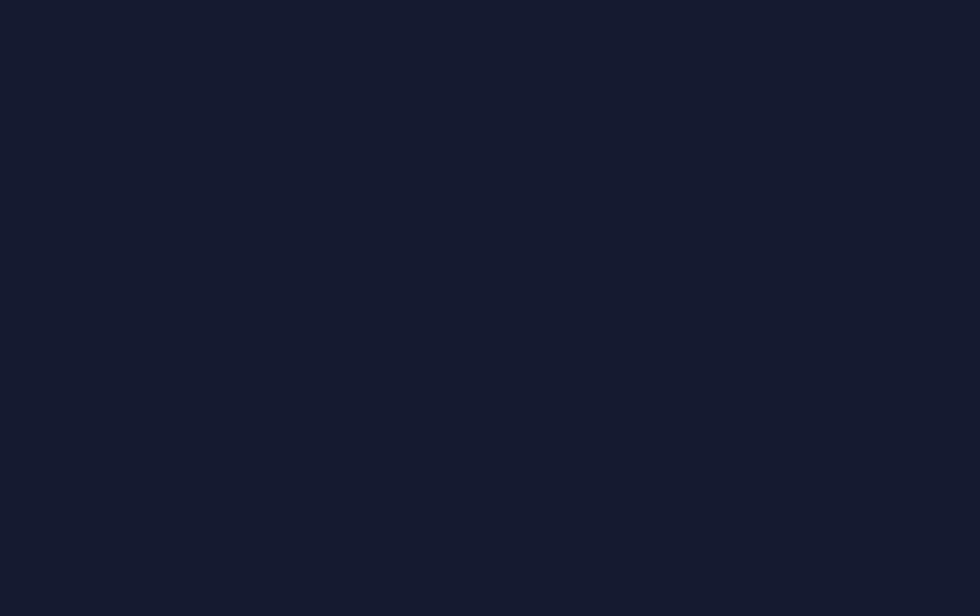 scroll, scrollTop: 0, scrollLeft: 0, axis: both 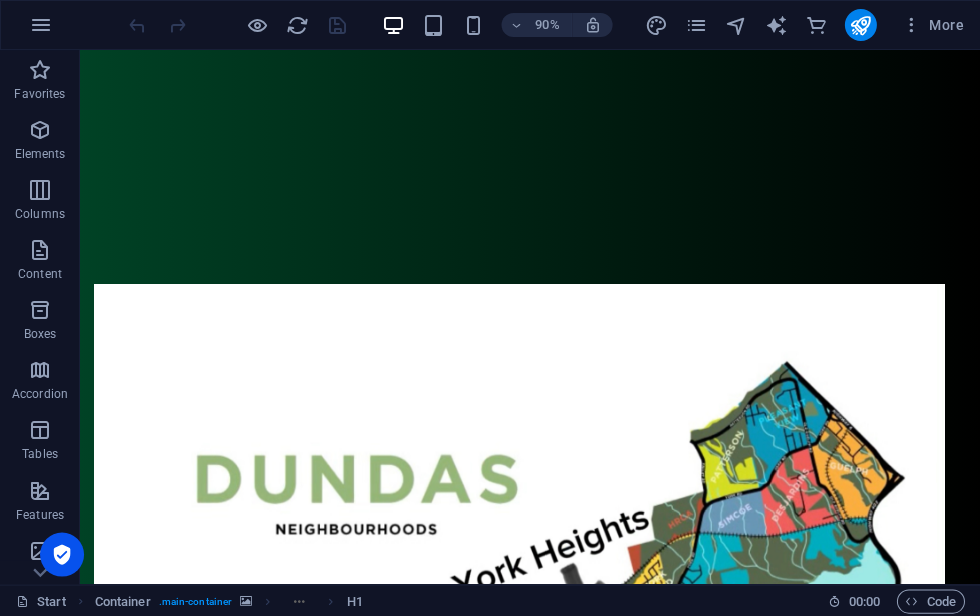 click on "Grow a garden is an amazing game. it is a game where you have a garden, and yap yap yap yap yap yap………… enough of that.                       Skibidi rizz and all of that are mogging Ashton Hall‘s mom and rizzing charismatic boys is illegal in Canada. Yap yap yap yap yap yap yap yap yap yap yap yap yap yap yap………… i love yapping. Yap yap yap yap. Jemar jequison and LOGAN_MCTOGAN are joggers and will never give up a burning bud. And Pig From Dig ChazRat is him and he skibidis all over town he will never stop. No no no no no no no no no no no no no no no no no no no no." at bounding box center (580, 2031) 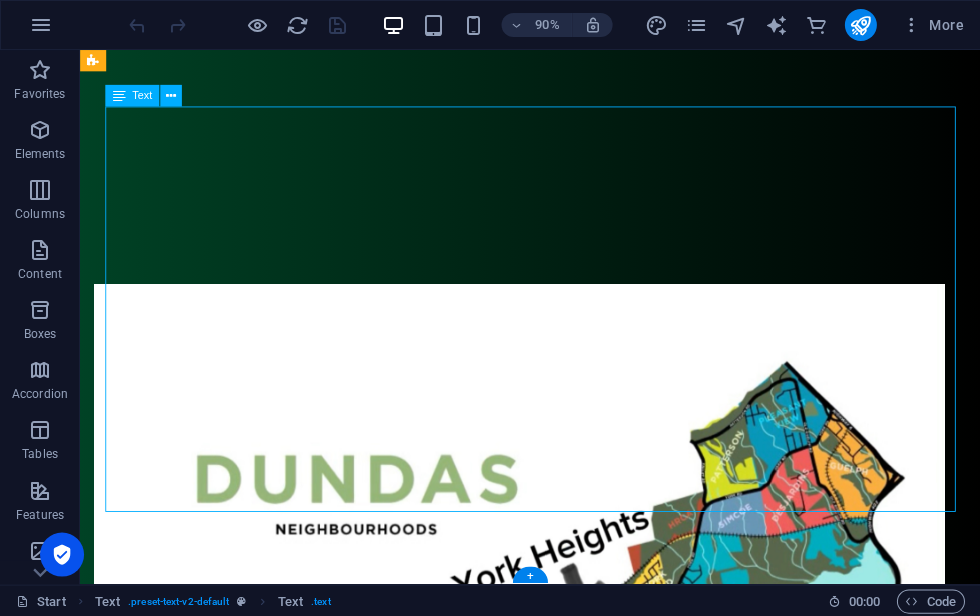 click on "Grow a garden is an amazing game. it is a game where you have a garden, and yap yap yap yap yap yap………… enough of that.                       Skibidi rizz and all of that are mogging Ashton Hall‘s mom and rizzing charismatic boys is illegal in Canada. Yap yap yap yap yap yap yap yap yap yap yap yap yap yap yap………… i love yapping. Yap yap yap yap. Jemar jequison and LOGAN_MCTOGAN are joggers and will never give up a burning bud. And Pig From Dig ChazRat is him and he skibidis all over town he will never stop. No no no no no no no no no no no no no no no no no no no no." at bounding box center [580, 2031] 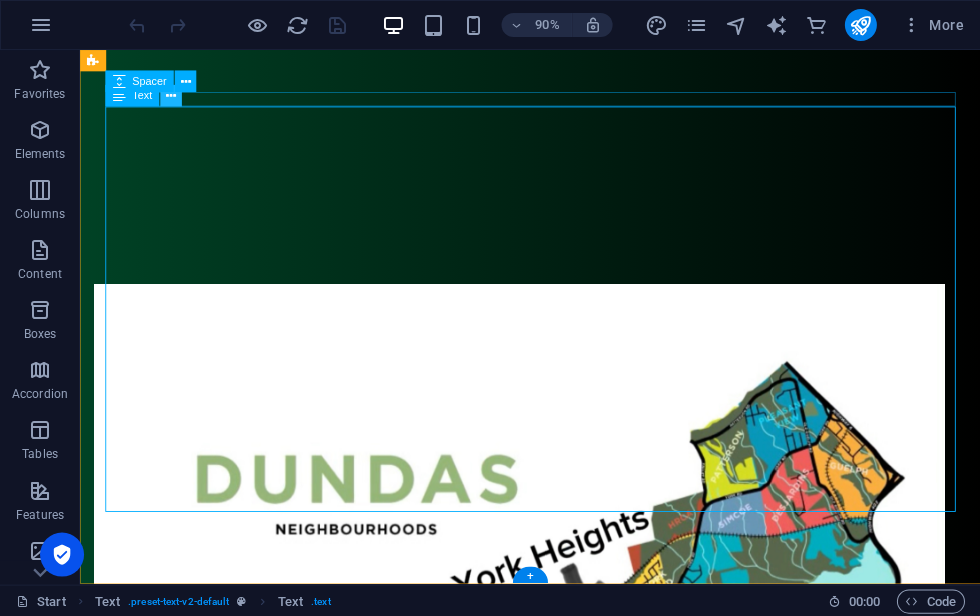 click at bounding box center [171, 95] 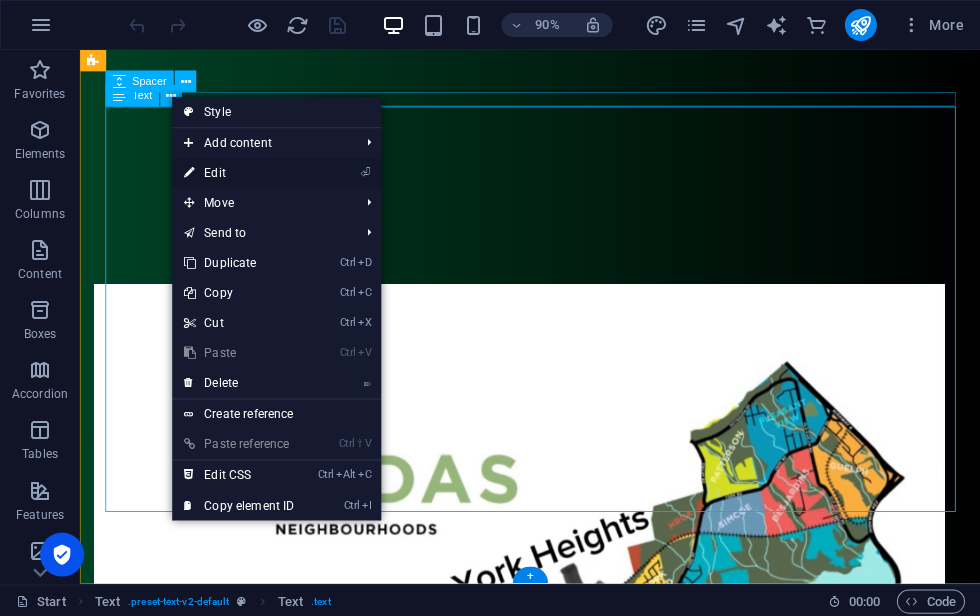 click on "⏎  Edit" at bounding box center (239, 173) 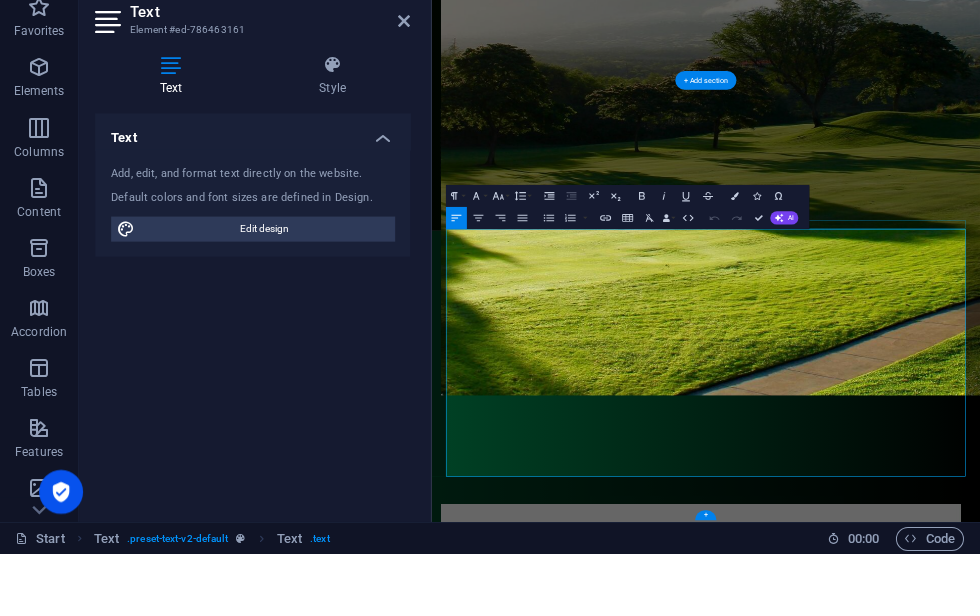 scroll, scrollTop: 2492, scrollLeft: 0, axis: vertical 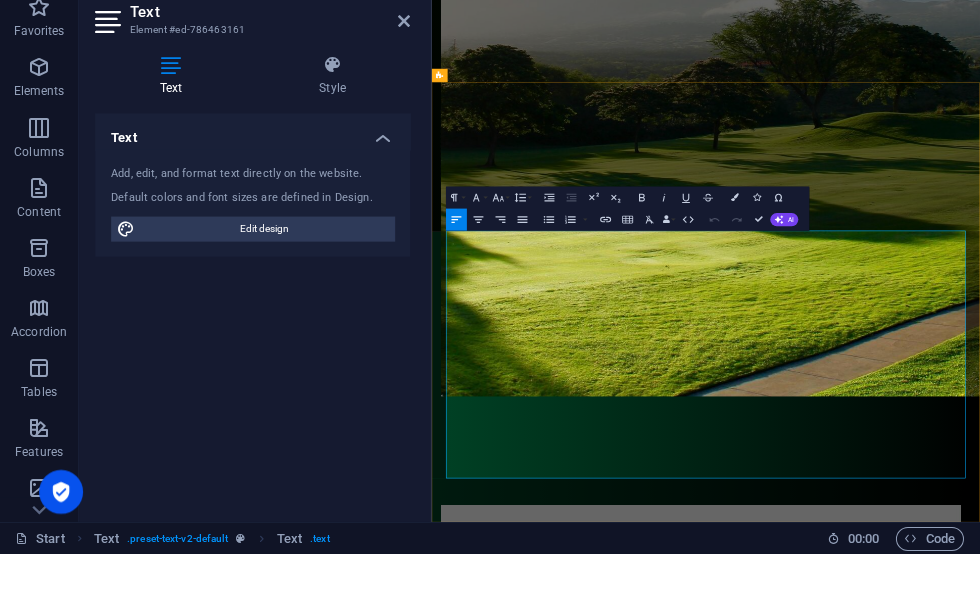 click on "Grow a garden is an amazing game. it is a game where you have a garden, and yap yap yap yap yap yap………… enough of that.                       Skibidi rizz and all of that are mogging Ashton Hall‘s mom and rizzing charismatic boys is illegal in Canada. Yap yap yap yap yap yap yap yap yap yap yap yap yap yap yap………… i love yapping. Yap yap yap yap. Jemar jequison and LOGAN_MCTOGAN are joggers and will never give up a burning bud. And Pig From Dig ChazRat is him and he skibidis all over town he will never stop. No no no no no no no no no no no no no no no no no no no no." at bounding box center (929, 2625) 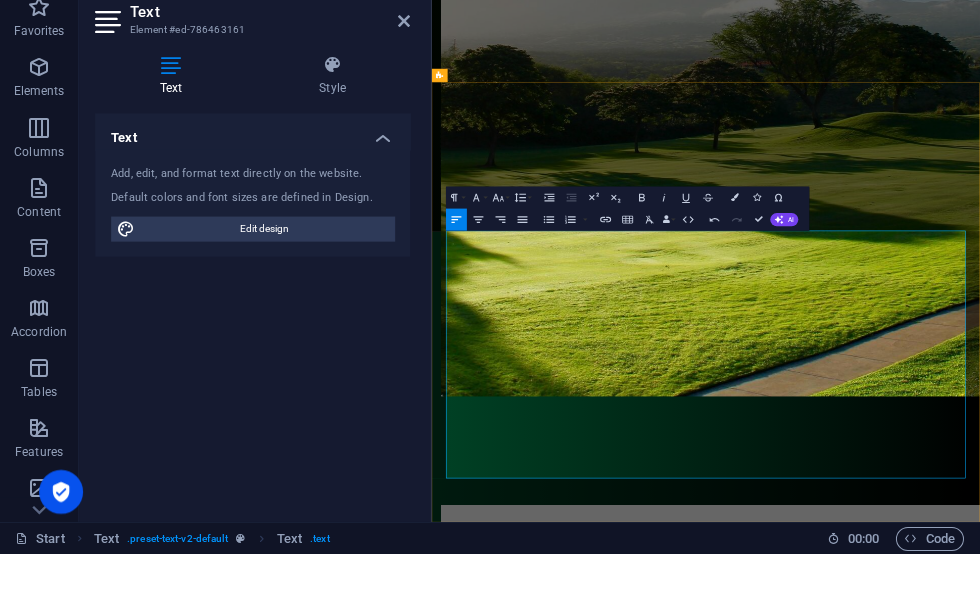 click on "Grow a garden is an amazing game. it is a game where you have a garden, and yap yap yap yap yap yap………… enough of that.                       Skibidi rizz and all of that are mogging Ashton Hall‘s mom and rizzing charismatic boys is illegal in Canada. Yap yap yap yap yap yap yap yap yap yap yap yap yap yap yap………… i love yapping. Yap yap yap yap. Jemar jequison and LOGAN_MCTOGAN are moggers  and will never give up a burning bud. And Pig From Dig ChazRat is him and he skibidis all over town he will never stop. No no no no no no no no no no no no no no no no no no no no." at bounding box center [929, 2602] 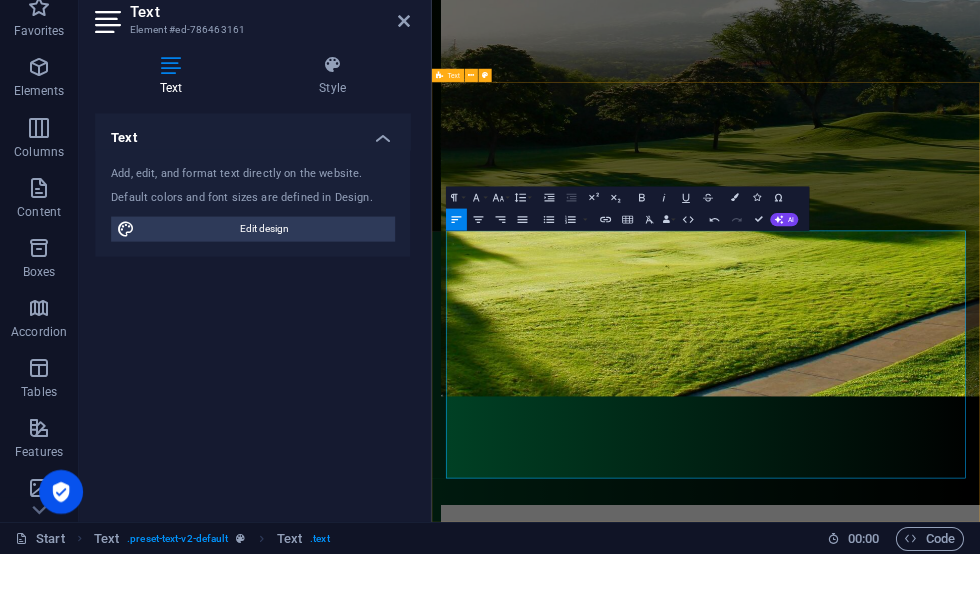 click on "This is secret. if you see this you will be rewarded 100,000,000B sheckles and 5 dragonflys in grow a garden Grow a garden is an amazing game. it is a game where you have a garden, and yap yap yap yap yap yap………… enough of that.                       Skibidi rizz and all of that are mogging Ashton Hall‘s mom and rizzing charismatic boys is illegal in Canada. Yap yap yap yap yap yap yap yap yap yap yap yap yap yap yap………… i love yapping. Yap yap yap yap. Jemar jequison and LOGAN_MCTOGAN are moggers and will never give up a burning bud. And Hehe is him and he skibidi gyatts  all over town he will never stop. No no no no no no no no no no no no no no no no no no no no." at bounding box center [929, 2523] 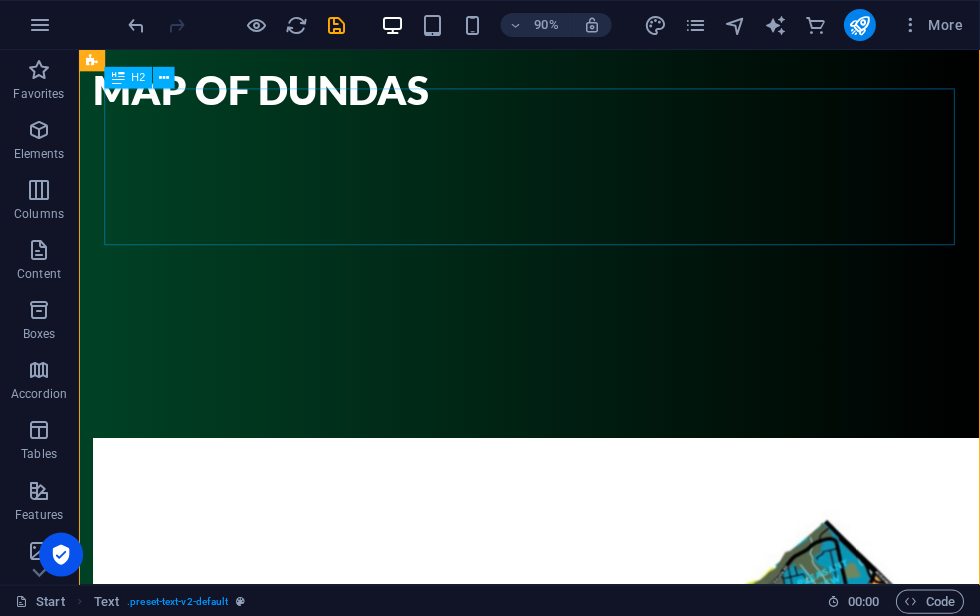 click on "This is secret. if you see this you will be rewarded 100,000,000B sheckles and 5 dragonflys in grow a garden" at bounding box center [579, 1821] 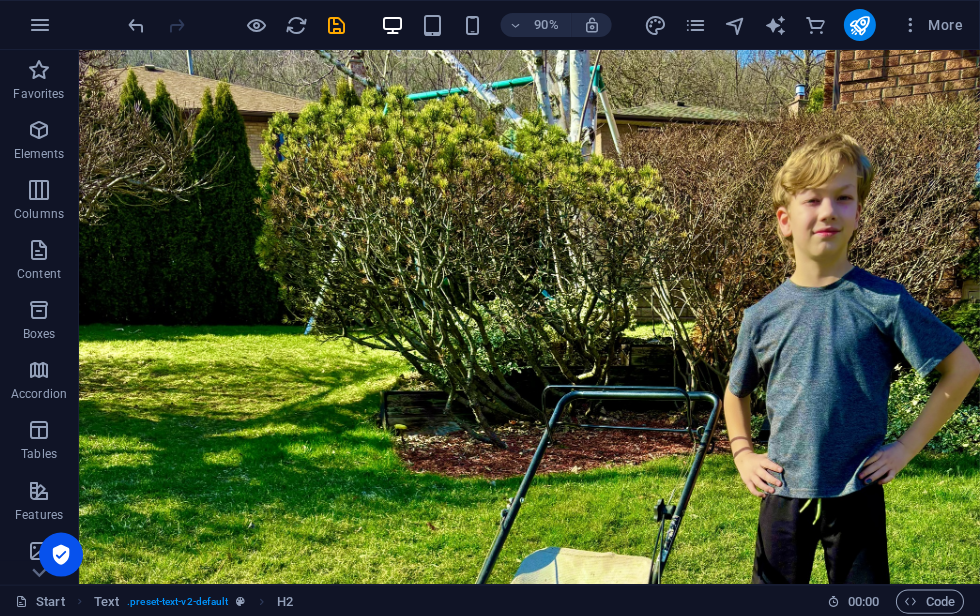 scroll, scrollTop: 0, scrollLeft: 0, axis: both 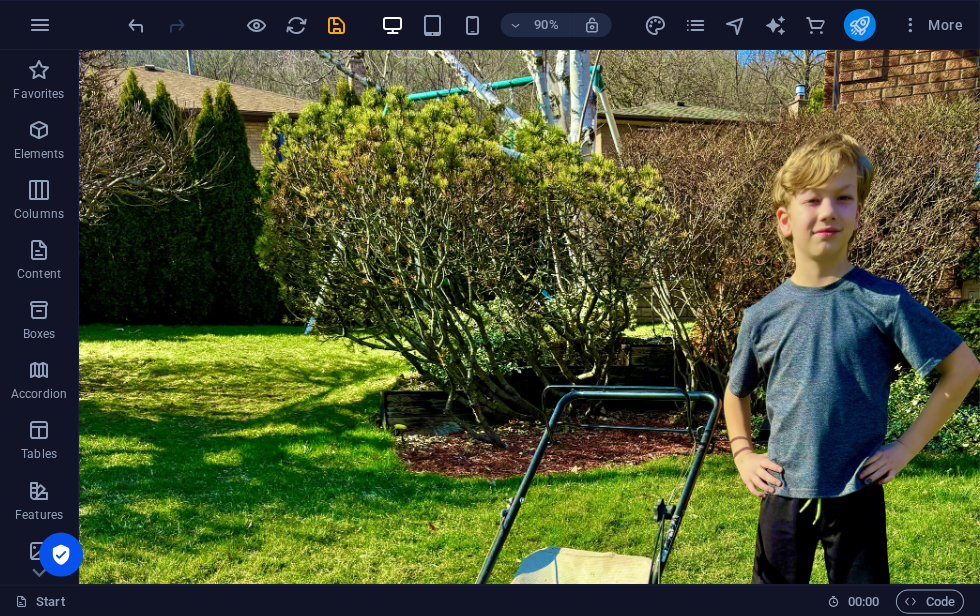 click at bounding box center [859, 25] 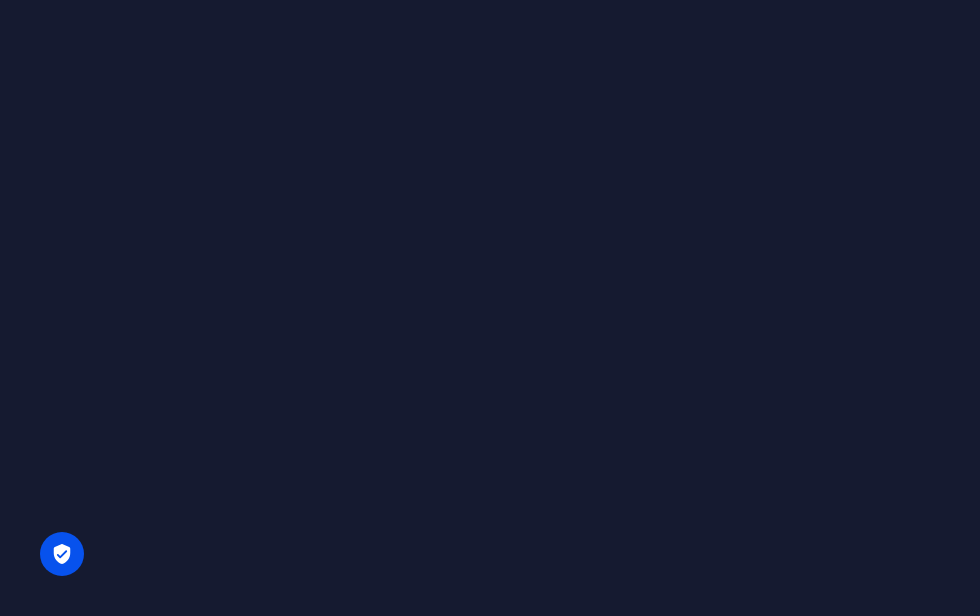 scroll, scrollTop: 0, scrollLeft: 0, axis: both 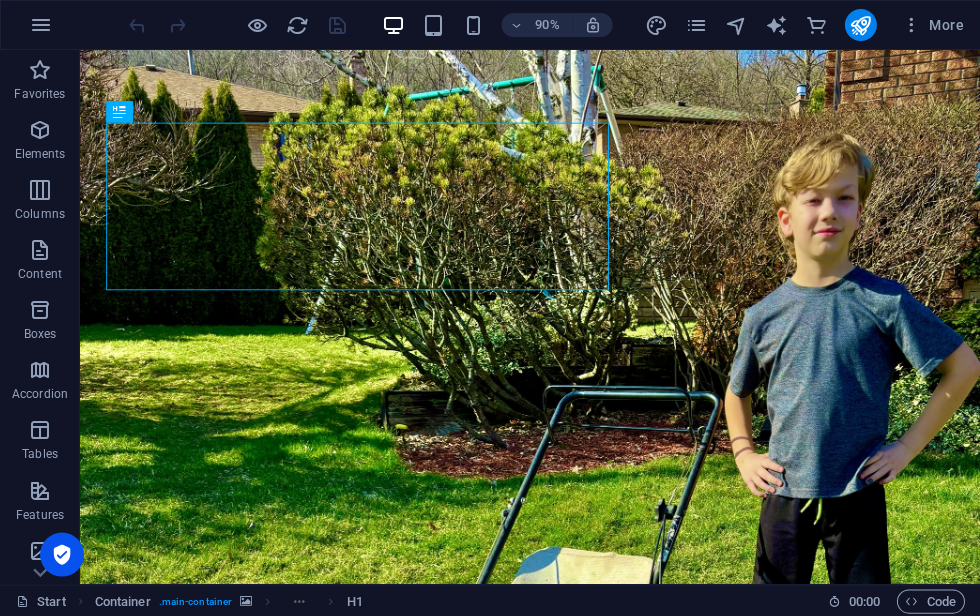 click on "I live in [GEOGRAPHIC_DATA], [GEOGRAPHIC_DATA]. I [GEOGRAPHIC_DATA] in the [GEOGRAPHIC_DATA] neighbourhood." at bounding box center (580, 1134) 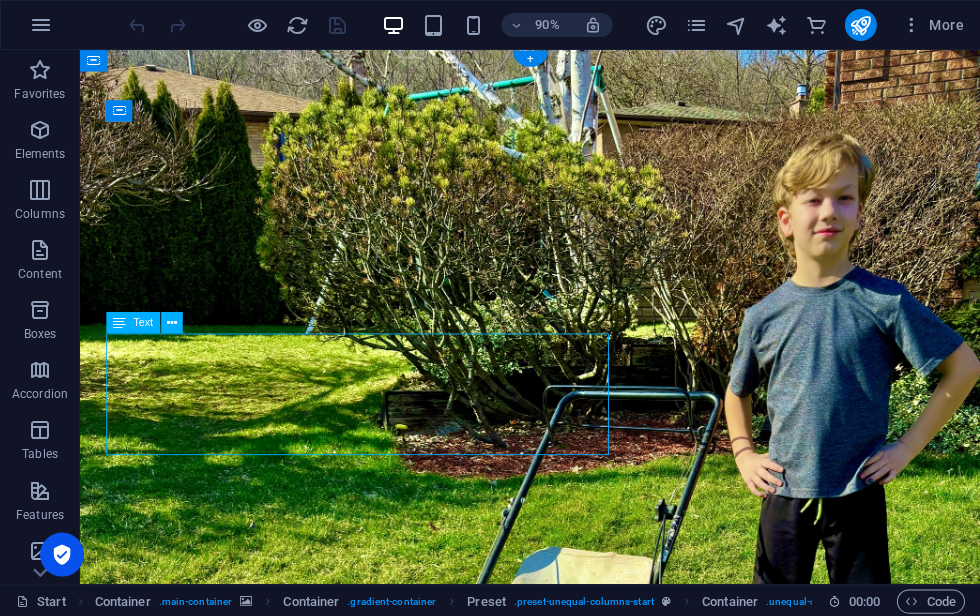 click on "I live in [GEOGRAPHIC_DATA], [GEOGRAPHIC_DATA]. I [GEOGRAPHIC_DATA] in the [GEOGRAPHIC_DATA] neighbourhood." at bounding box center (580, 1134) 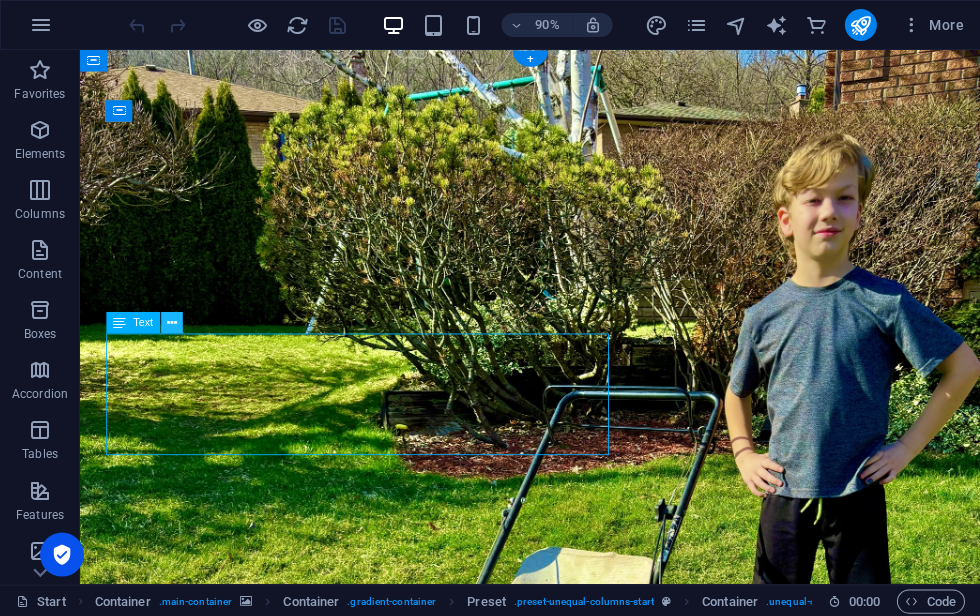 click at bounding box center (172, 322) 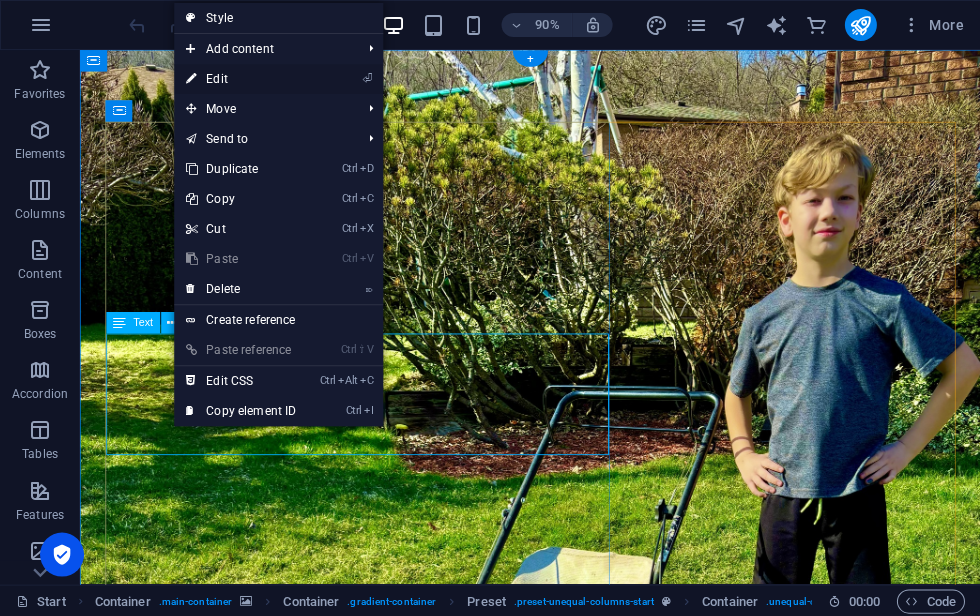 click on "⏎  Edit" at bounding box center (241, 79) 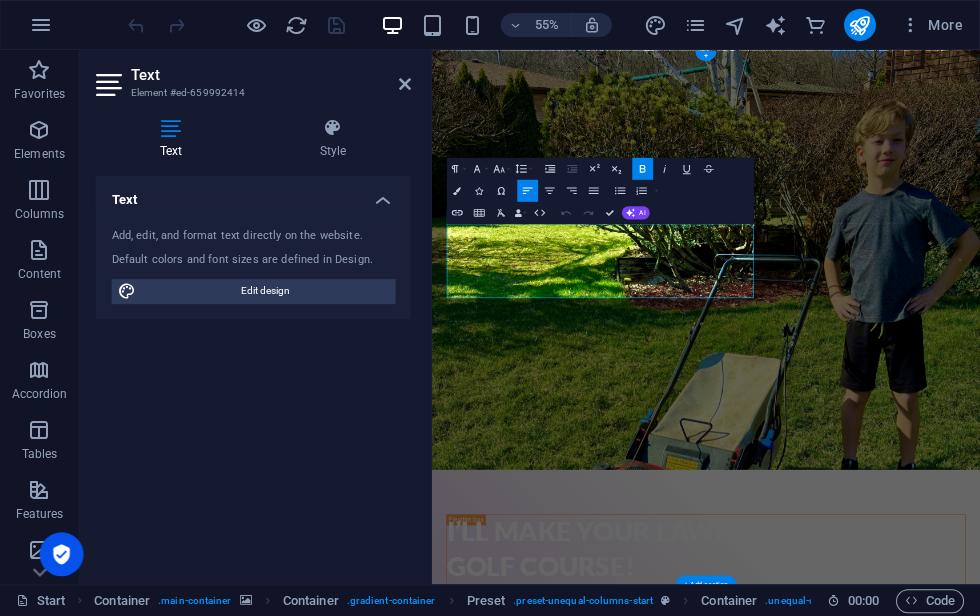 click on "I live in [GEOGRAPHIC_DATA], [GEOGRAPHIC_DATA]. I [GEOGRAPHIC_DATA] in the [GEOGRAPHIC_DATA] neighbourhood." at bounding box center (846, 1134) 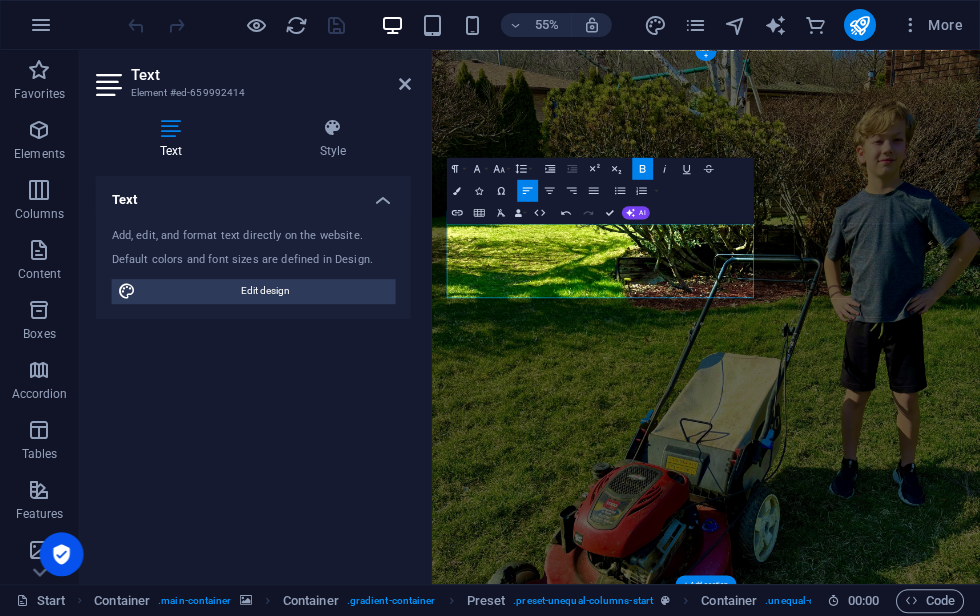 click on "I live in Dundas, Ontario, and  I can cut lawns in the York Heights neighbourhood." at bounding box center [906, 1320] 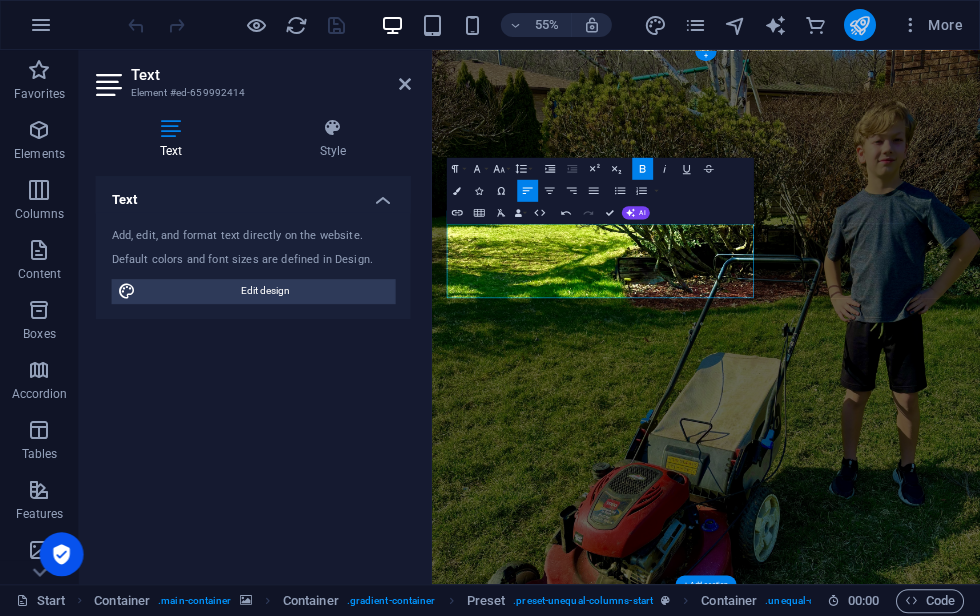 click at bounding box center [859, 25] 